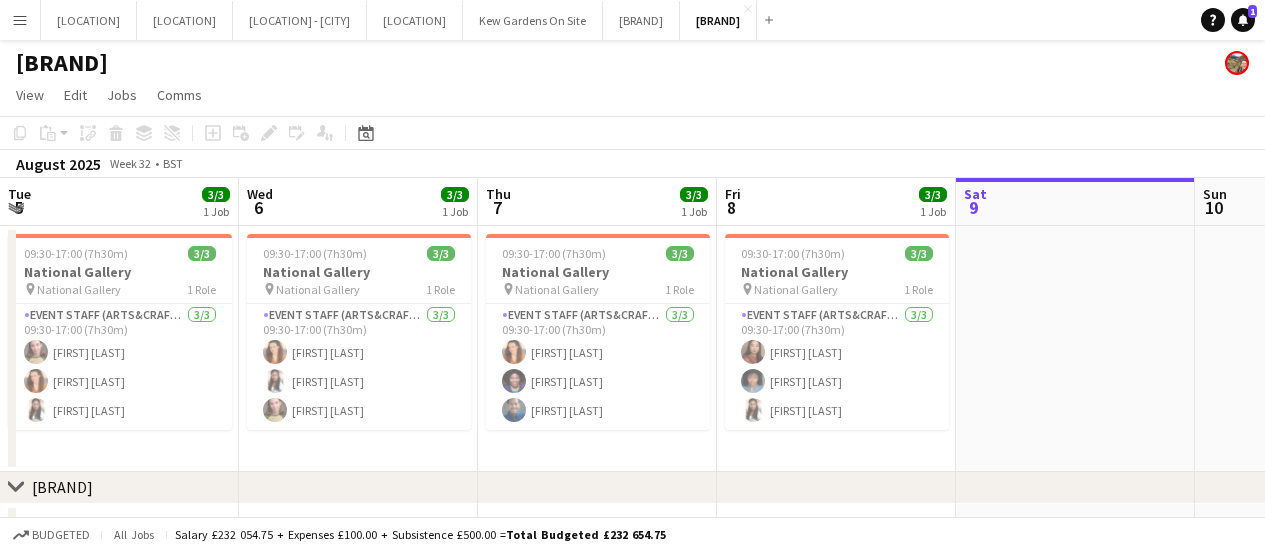 scroll, scrollTop: 0, scrollLeft: 0, axis: both 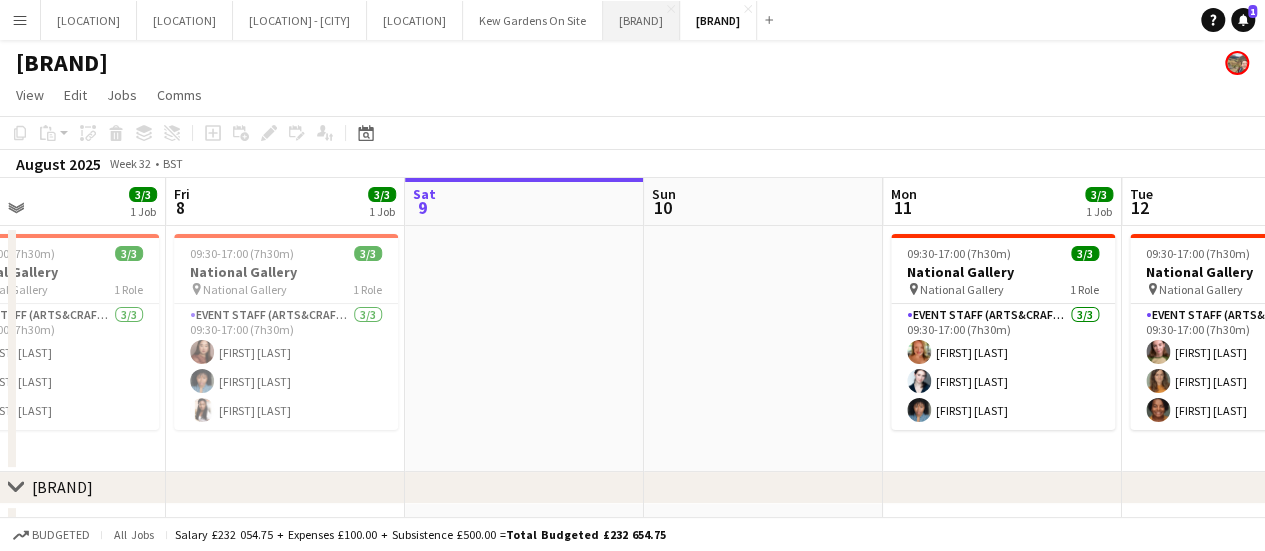 click on "Royal Museums Greenwich (RMG)
Close" at bounding box center [641, 20] 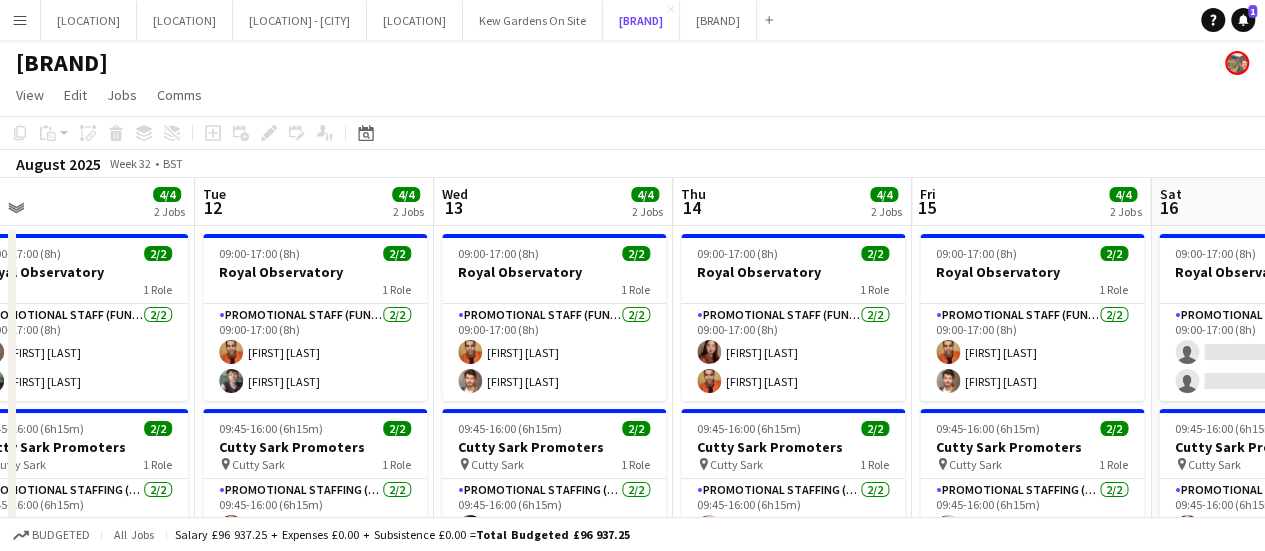 scroll, scrollTop: 0, scrollLeft: 762, axis: horizontal 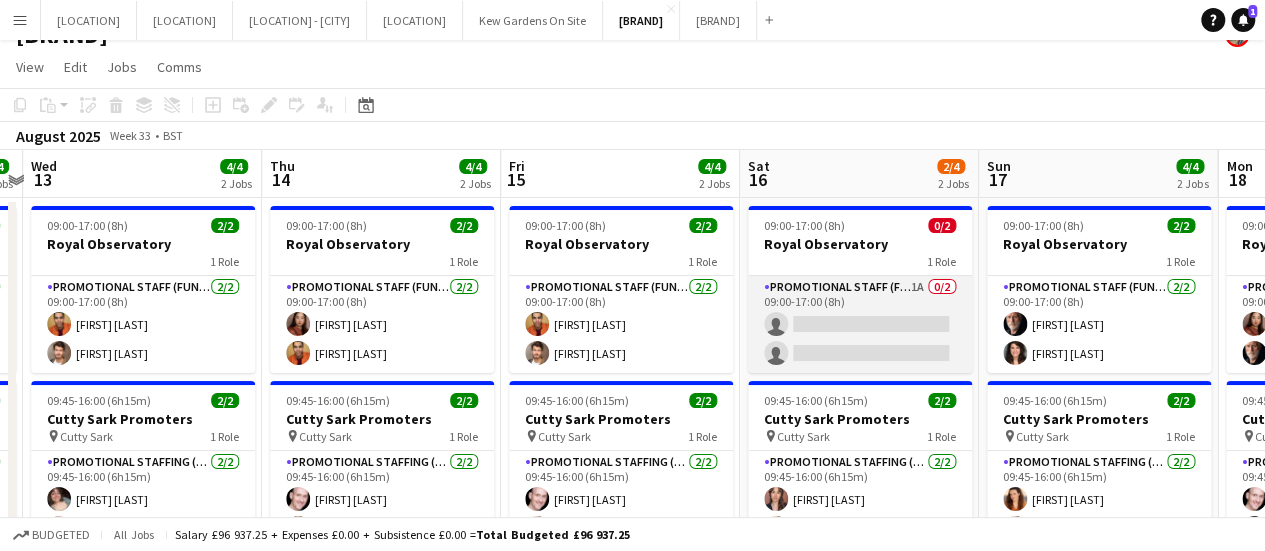 click on "Promotional Staff (Fundraiser)   1A   0/2   09:00-17:00 (8h)
single-neutral-actions
single-neutral-actions" at bounding box center (860, 324) 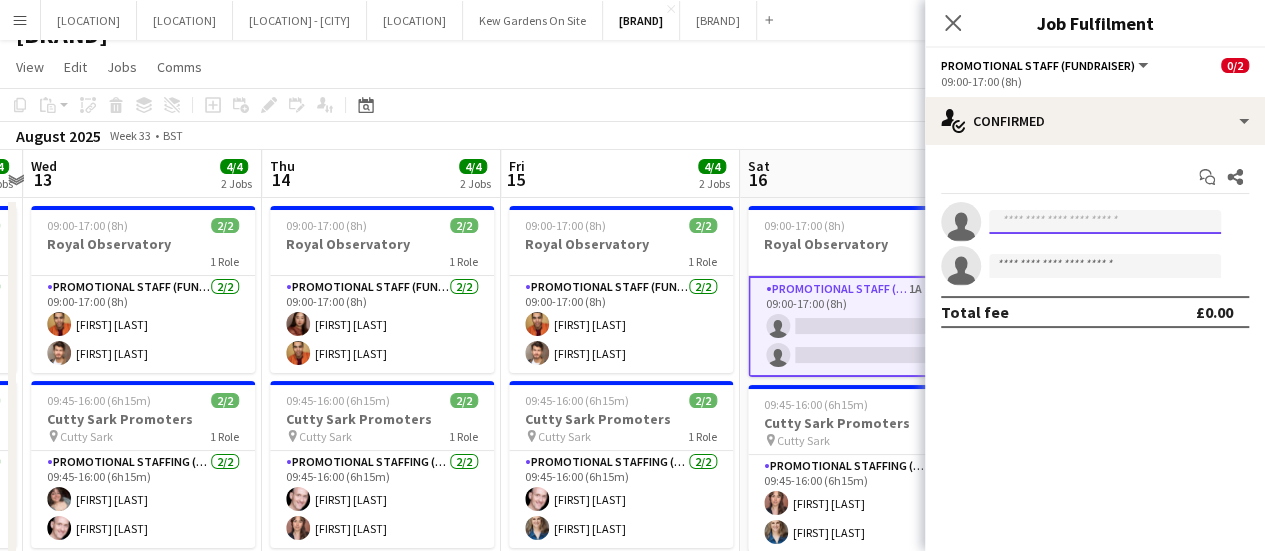 click at bounding box center (1105, 222) 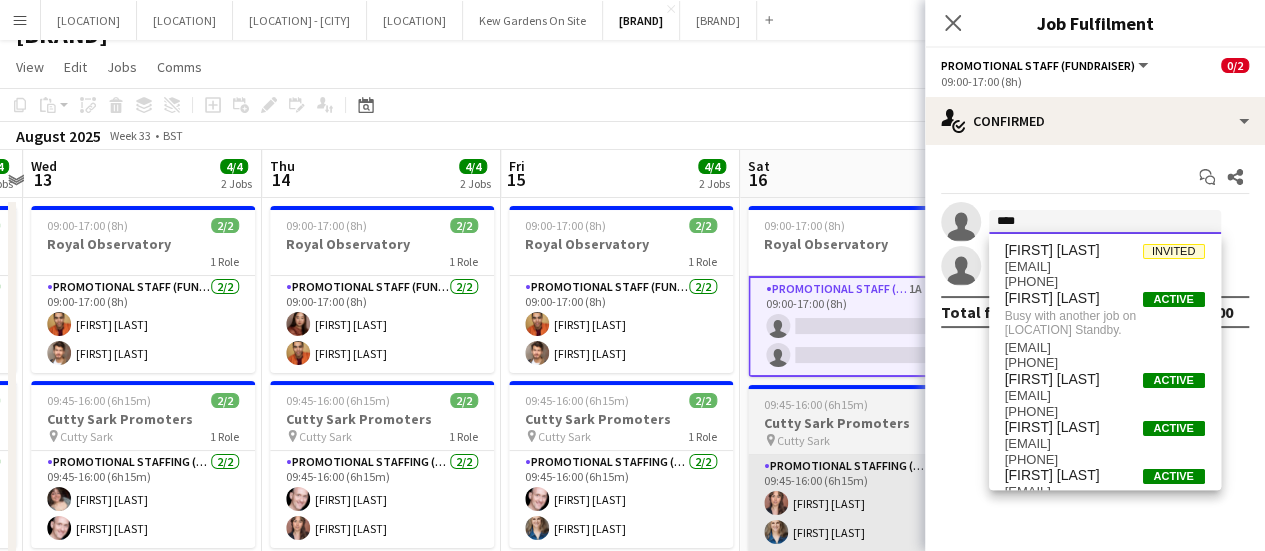 type on "****" 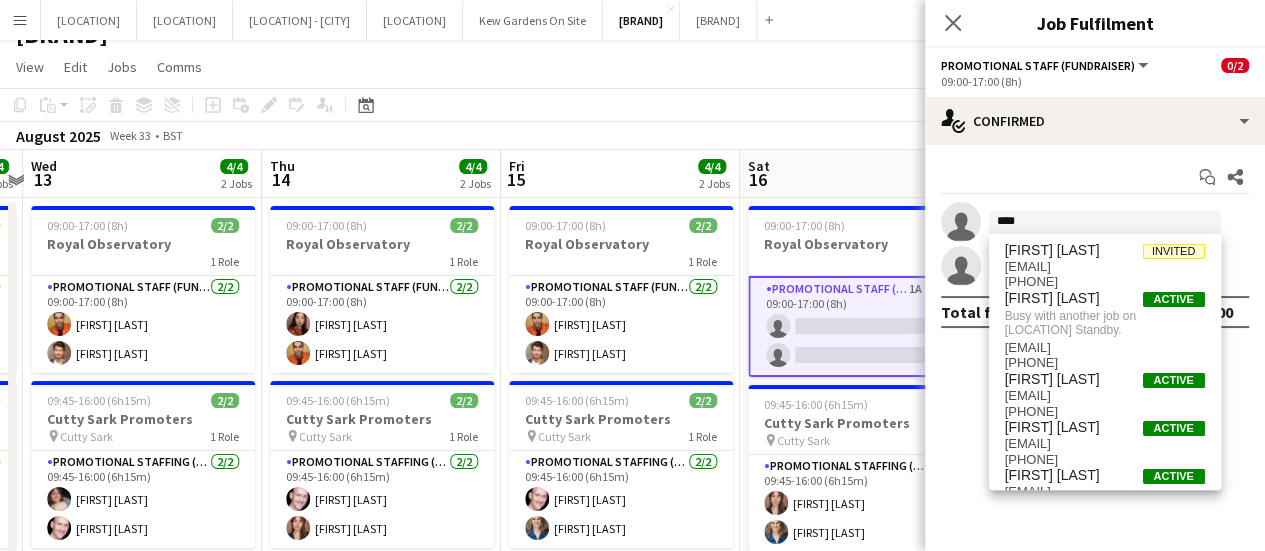 click on "August 2025   Week 33
•   BST" 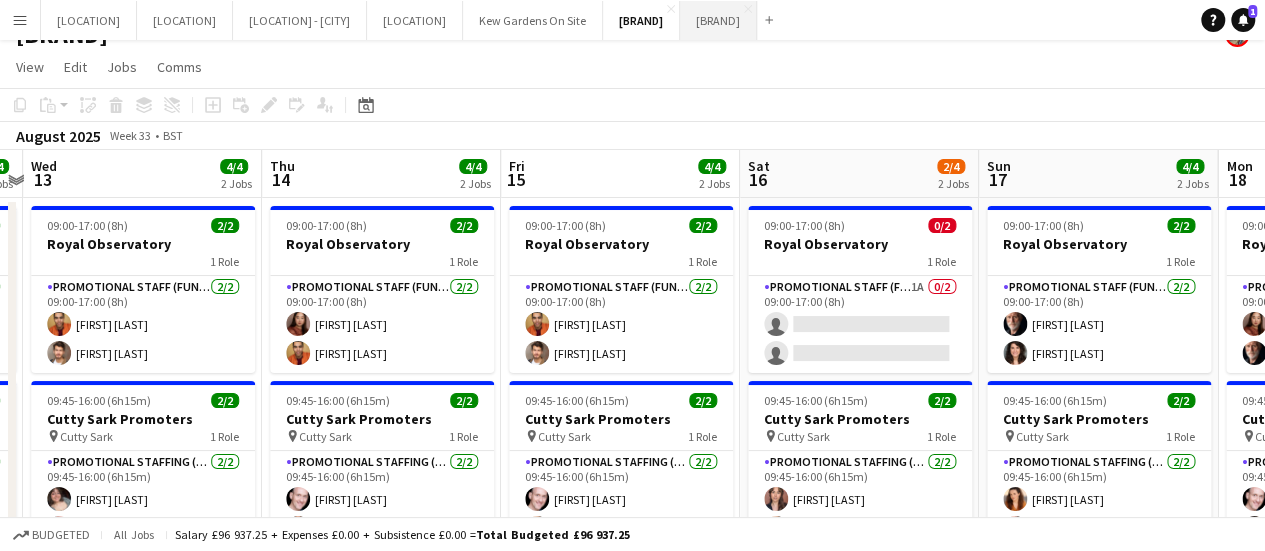 click on "National Gallery (NG)
Close" at bounding box center [718, 20] 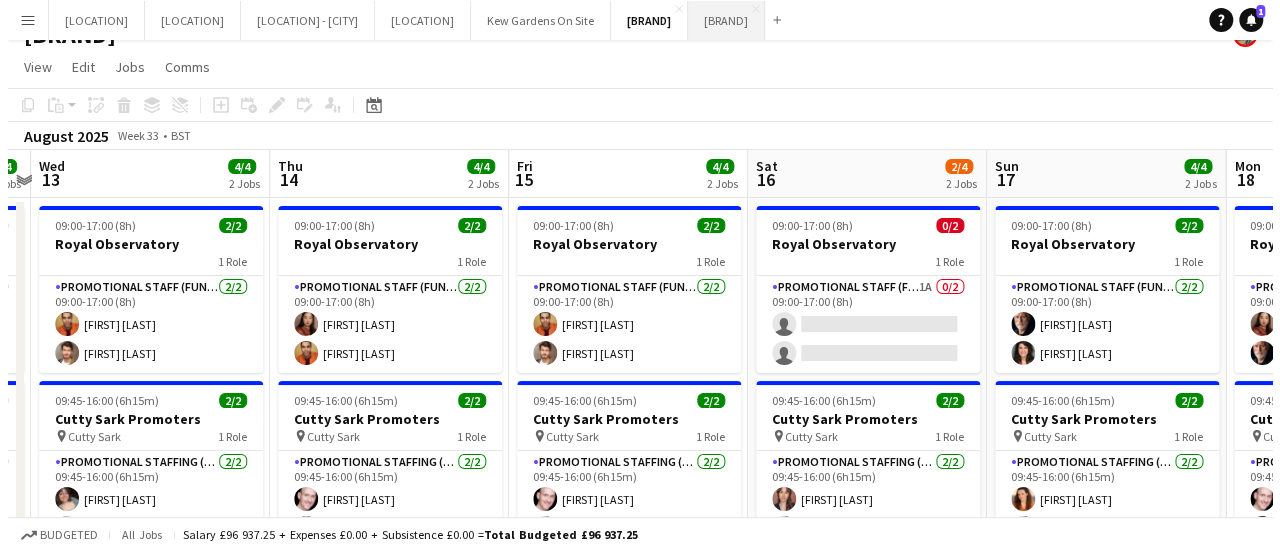 scroll, scrollTop: 0, scrollLeft: 0, axis: both 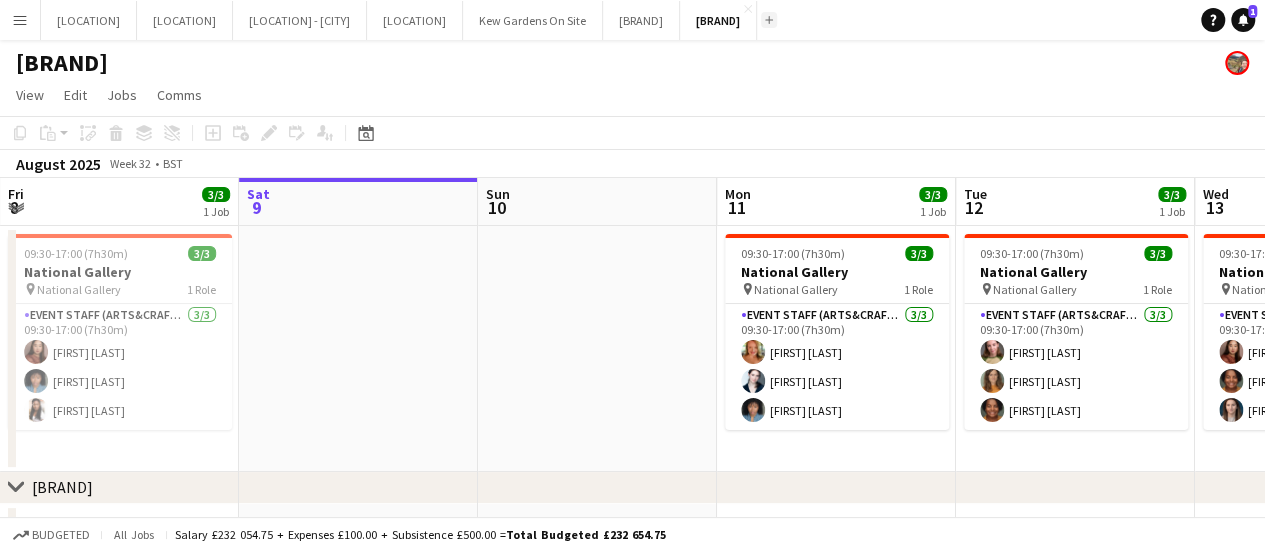 click on "Add" at bounding box center (769, 20) 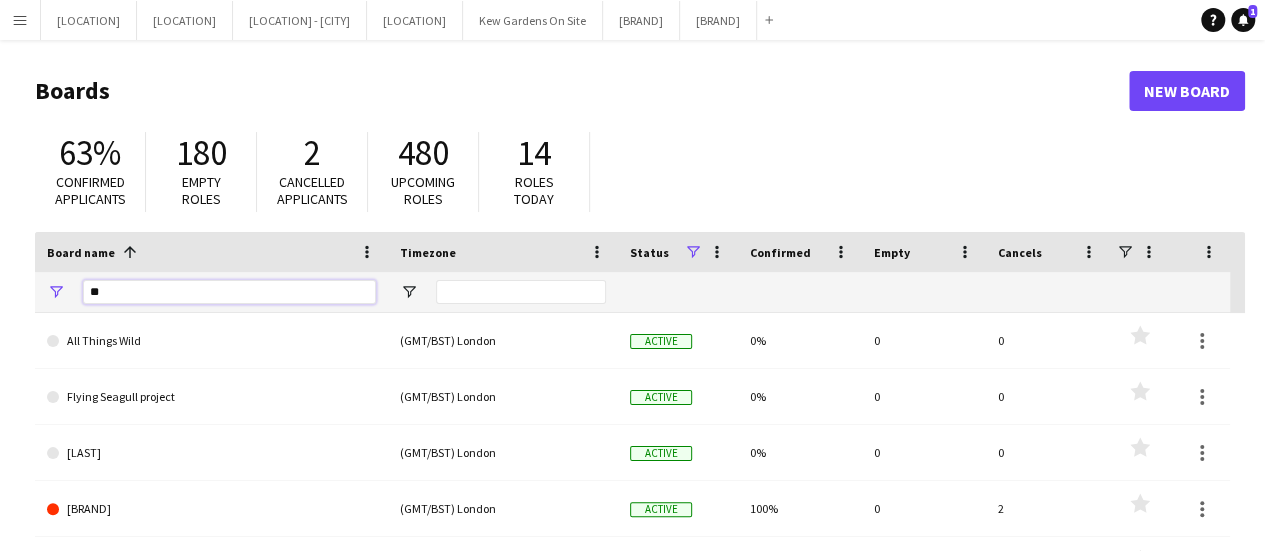 click on "**" at bounding box center (229, 292) 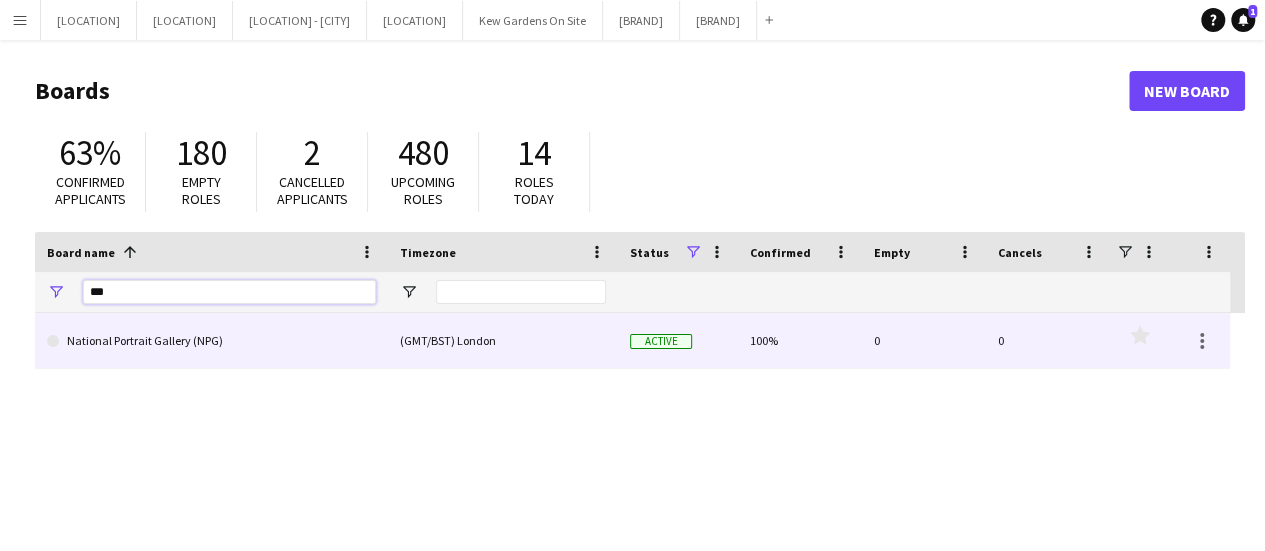type on "***" 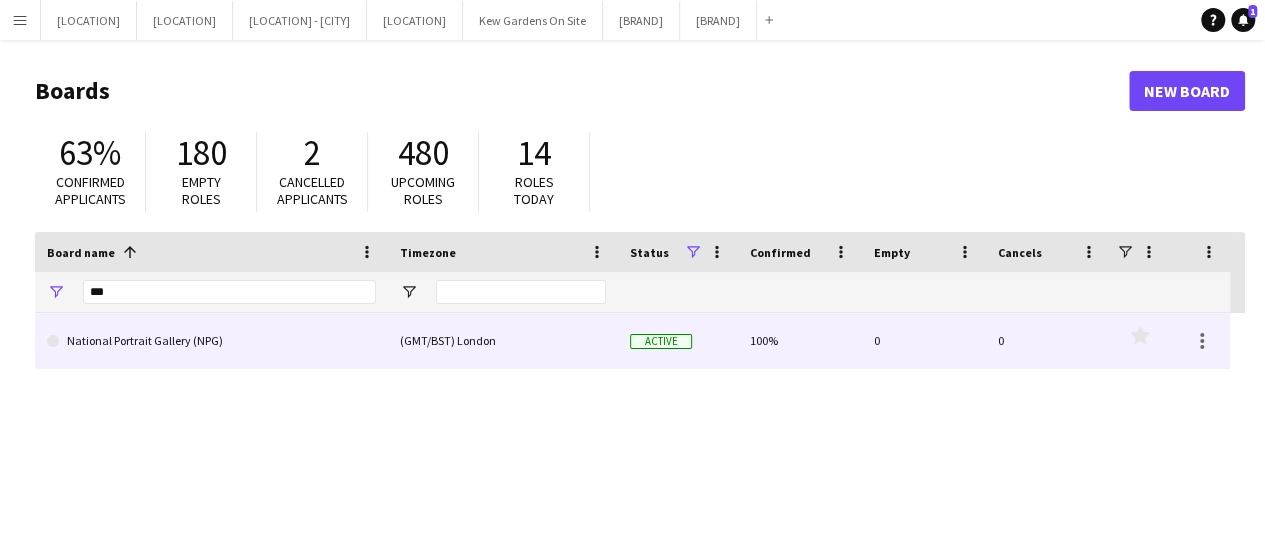 click on "National Portrait Gallery (NPG)" 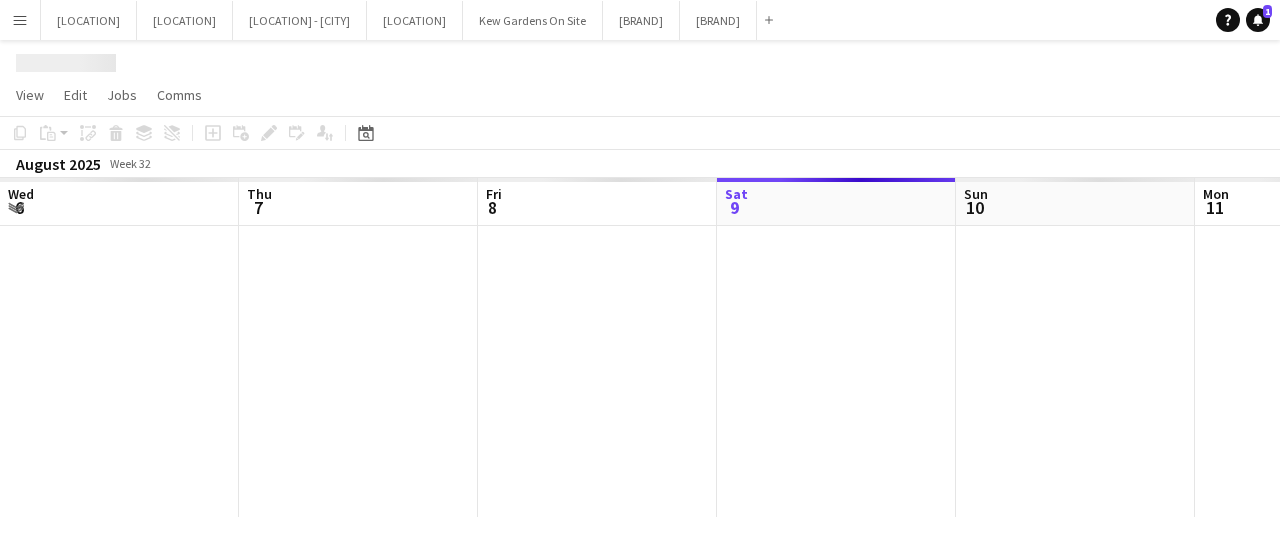 scroll, scrollTop: 0, scrollLeft: 478, axis: horizontal 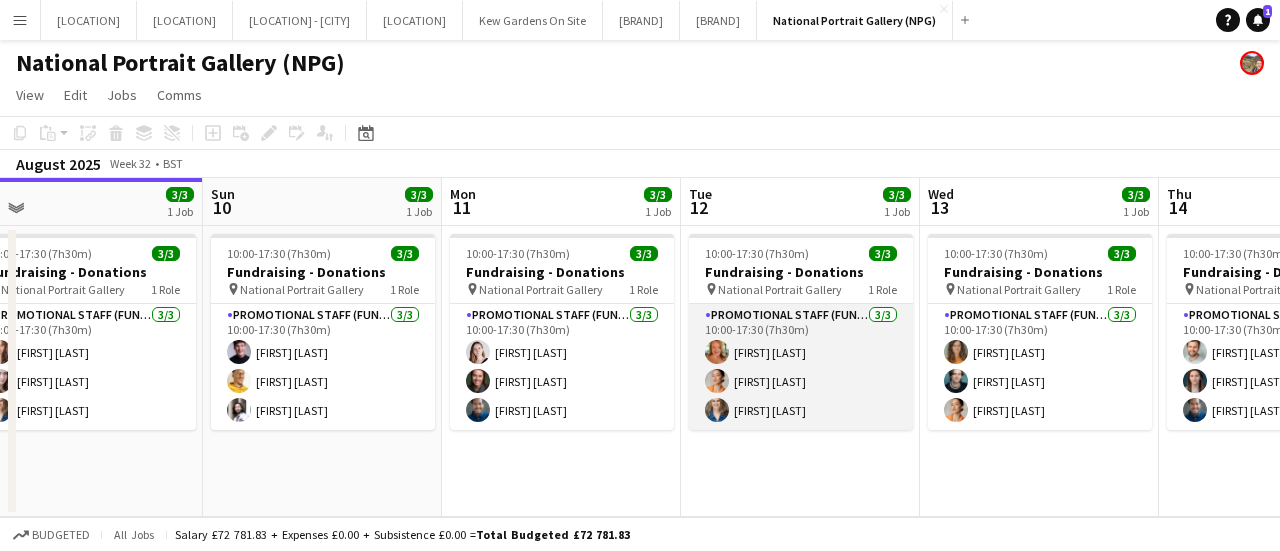 click on "Promotional Staff (Fundraiser)   3/3   10:00-17:30 (7h30m)
[FIRST] [LAST] [FIRST] [LAST]" at bounding box center [801, 367] 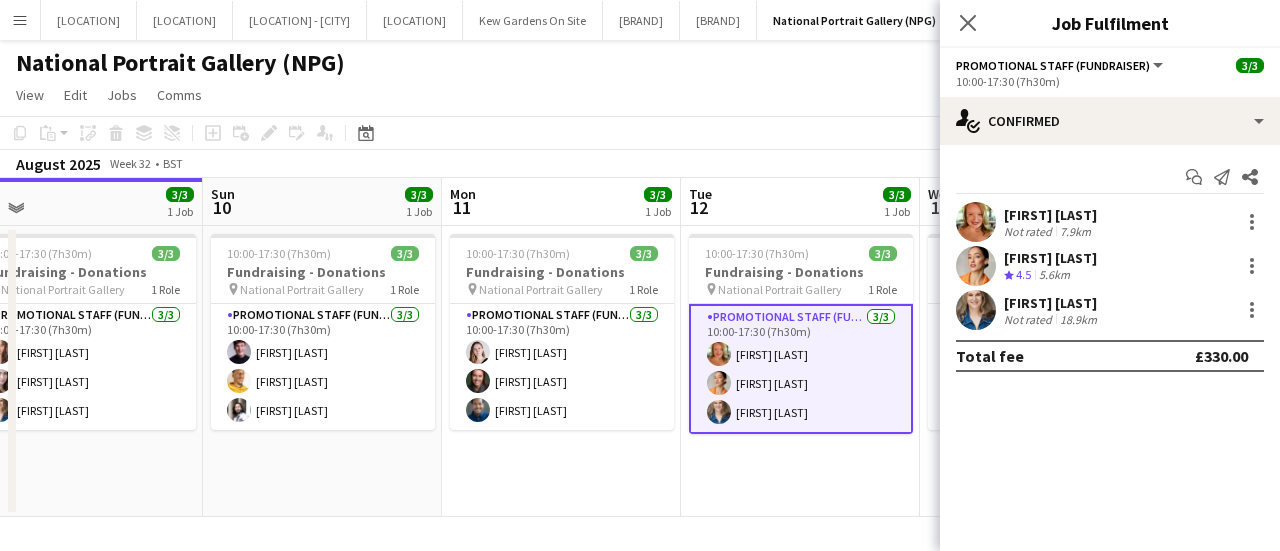 click on "[FIRST] [LAST]" at bounding box center (1050, 258) 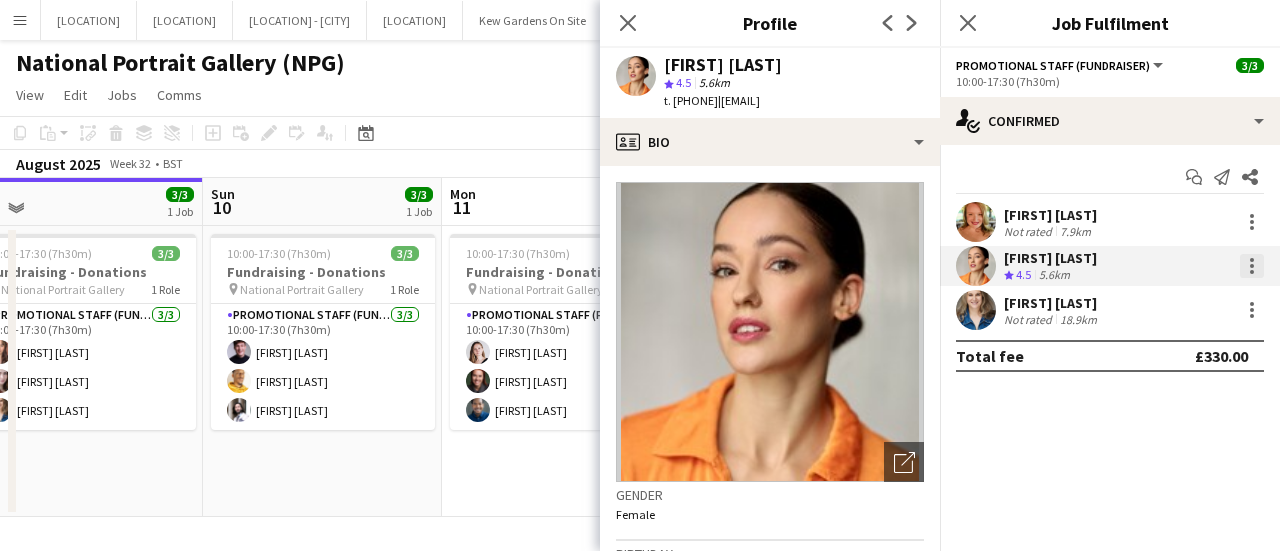 click at bounding box center (1252, 266) 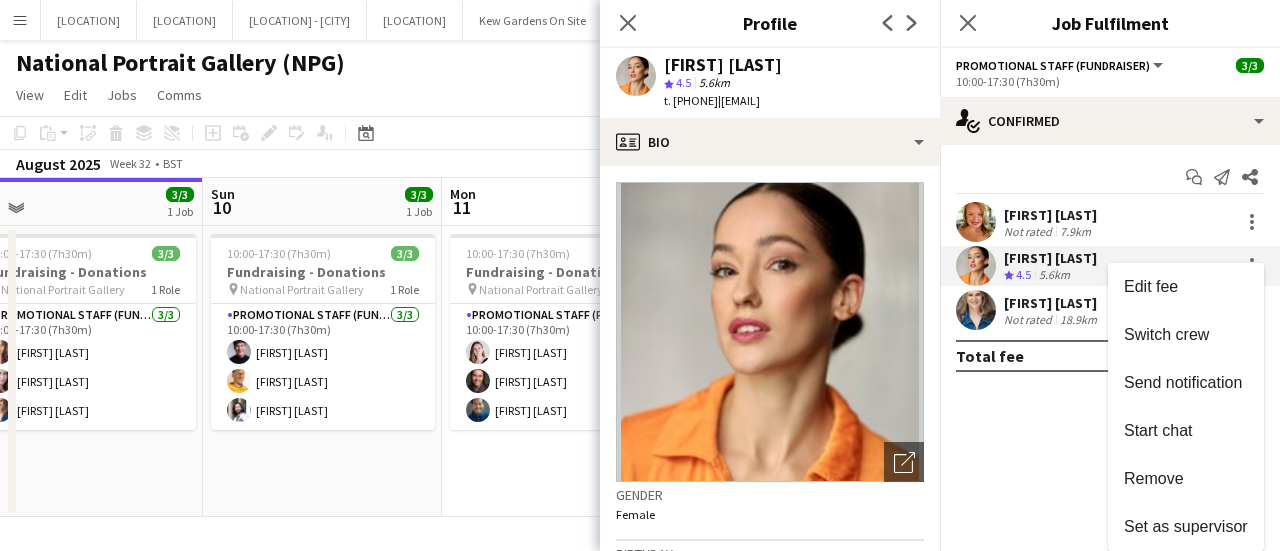 click at bounding box center [640, 275] 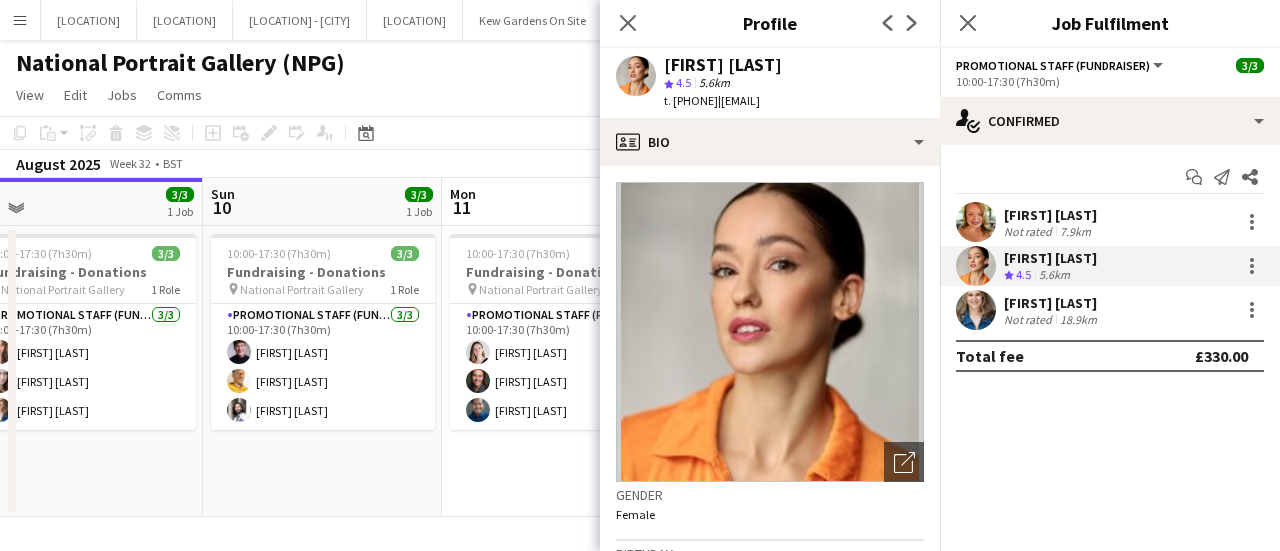 click on "10:00-17:30 (7h30m)    3/3   Fundraising - Donations
pin
[LOCATION]   1 Role   Promotional Staff (Fundraiser)   3/3   10:00-17:30 (7h30m)
[FIRST] [LAST] [FIRST] [LAST] [FIRST] [LAST]" at bounding box center [561, 371] 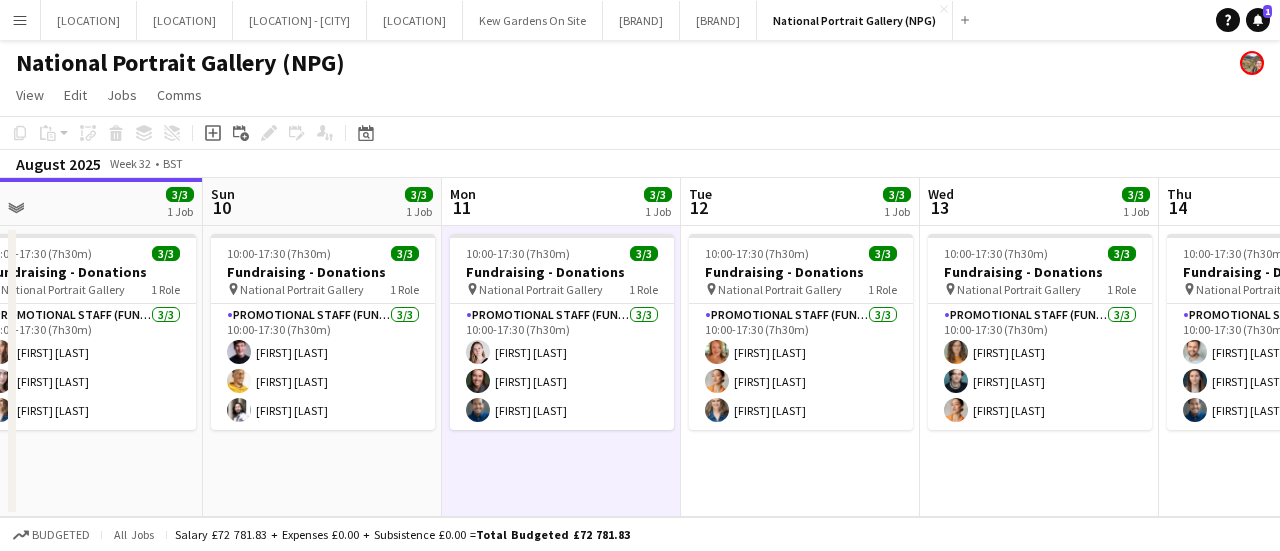 click on "Menu" at bounding box center [20, 20] 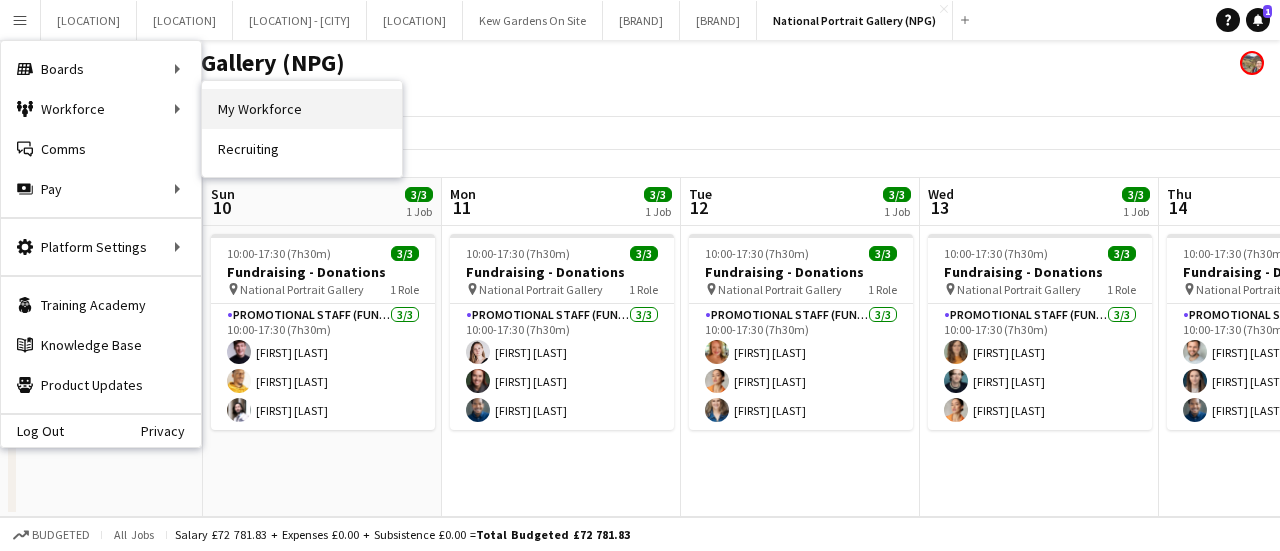click on "My Workforce" at bounding box center (302, 109) 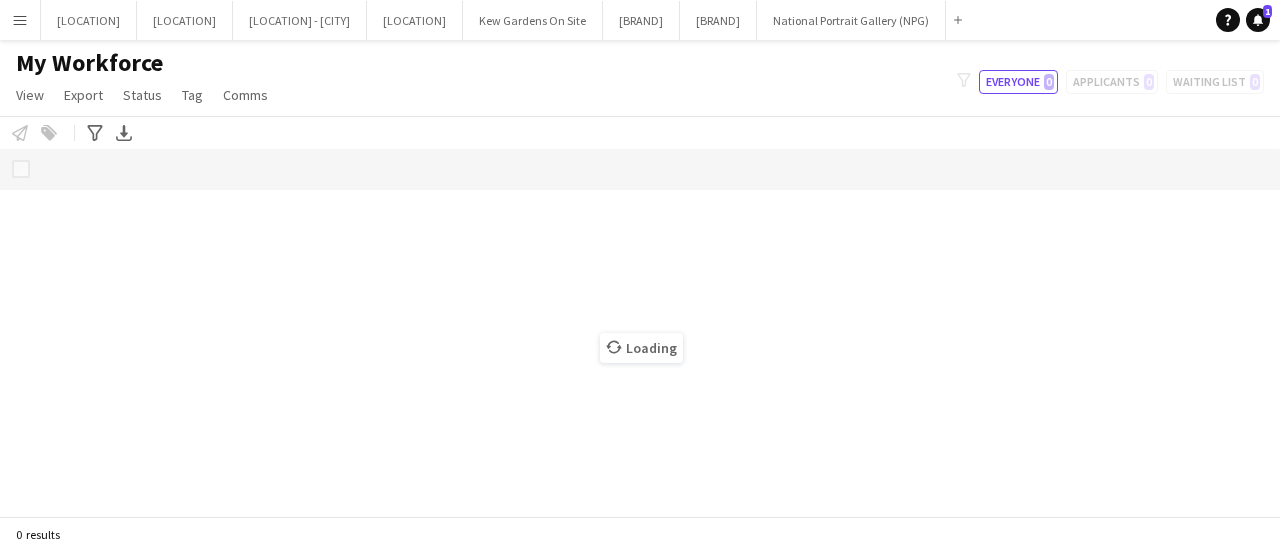 scroll, scrollTop: 0, scrollLeft: 135, axis: horizontal 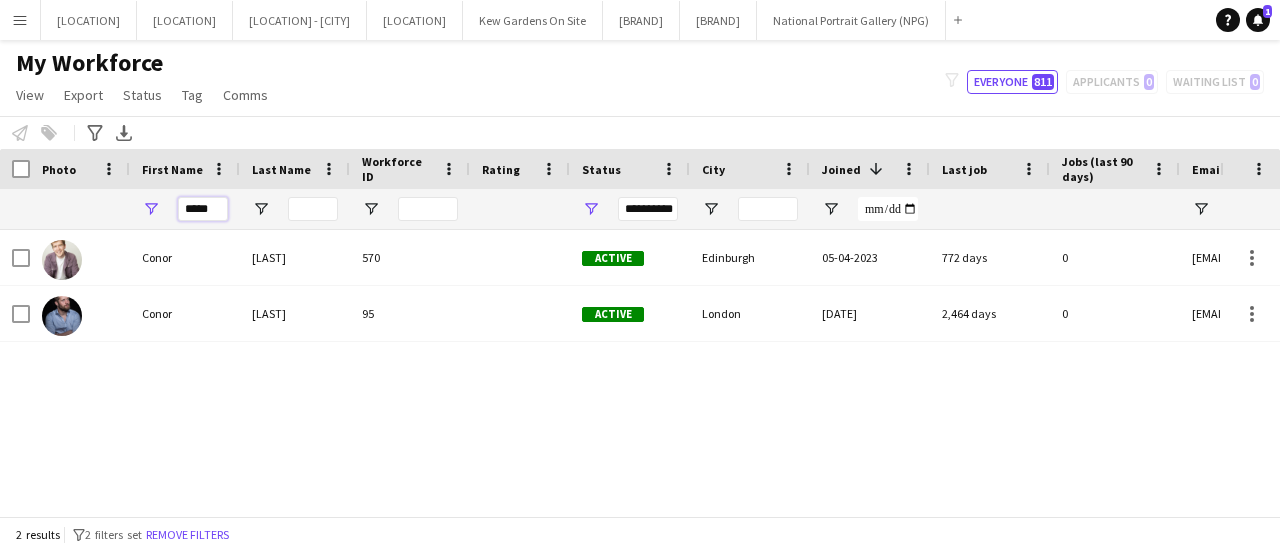 click on "*****" at bounding box center (203, 209) 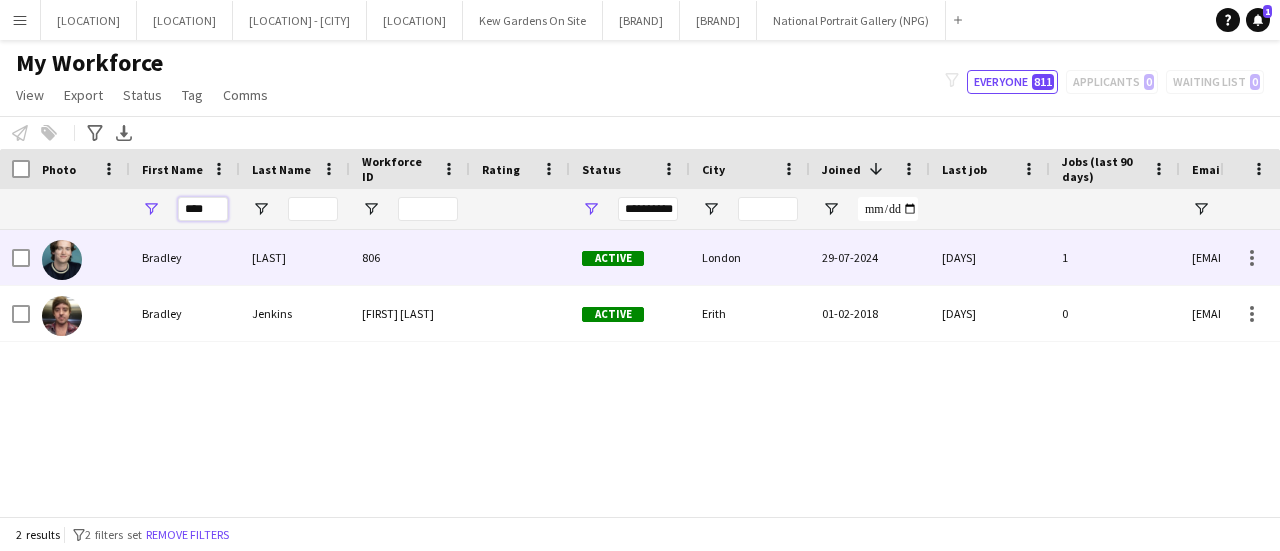 type on "****" 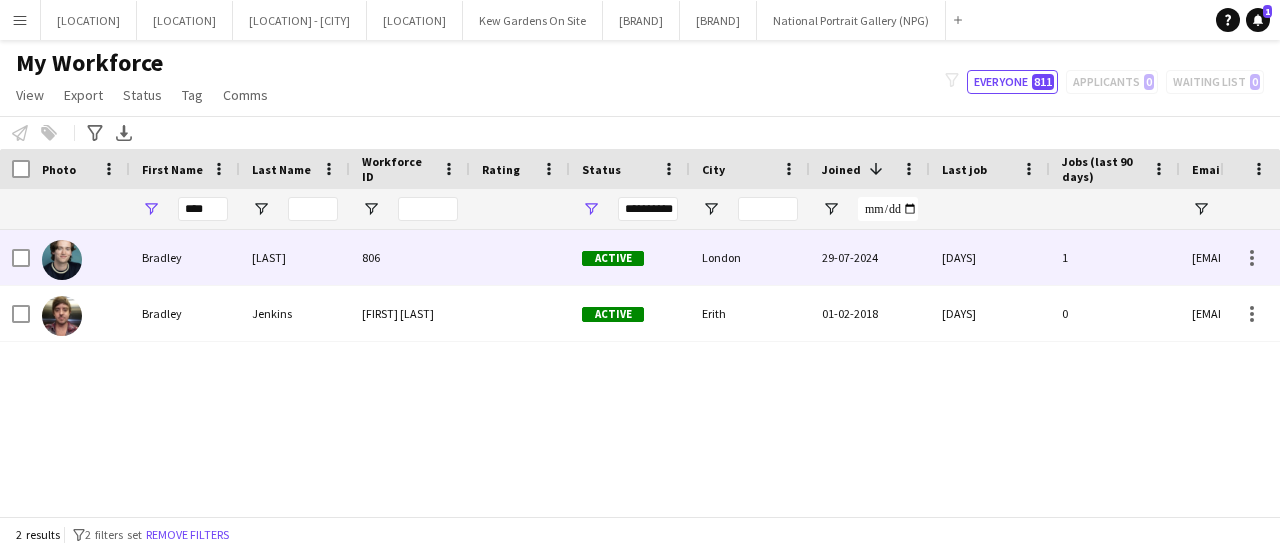 click on "Bradley" at bounding box center (185, 257) 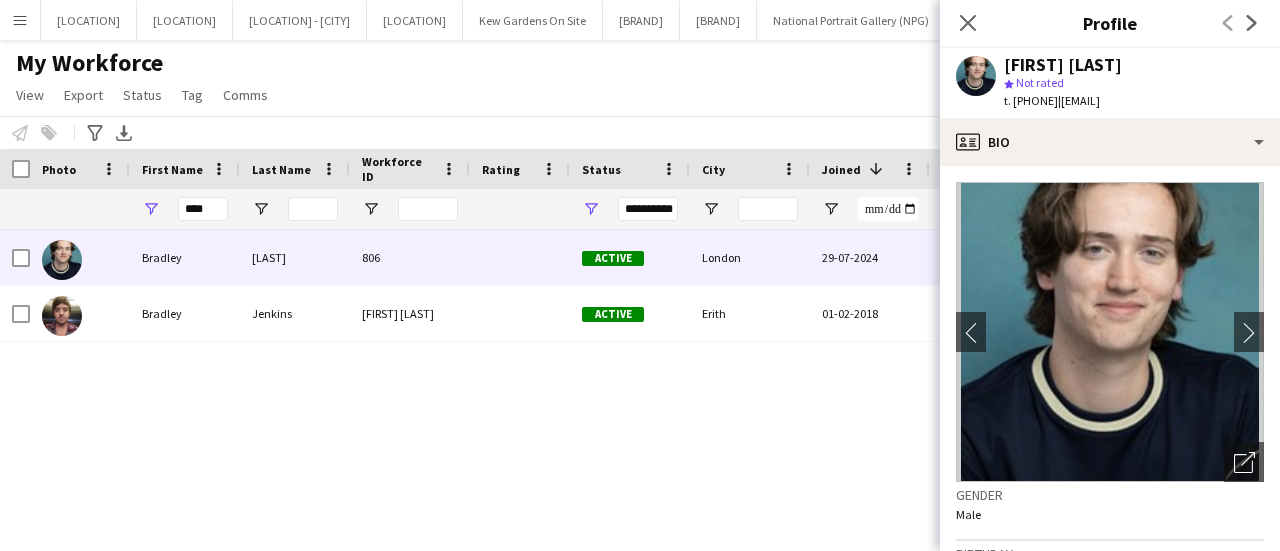 click on "Gender   Male   Birthday   [DATE]   ([AGE] years)   Location   [NUMBER] [STREET], [CITY], [POSTCODE]   Work history   First experience: [DATE]   Average jobs: 1.539   Favourite job: Promotional Staff (Fundraiser)   Applications total count: 30   Cancelled jobs count: 0   Cancelled jobs total count: 0   Worked jobs count: 6   Worked jobs total count: 20   Roles
Edit crew company roles
Pitch Runner (Short), Promotional Staffing (Promotional models)   Skills
Edit crew company skills
ok-circled2
background
Layer 1
cross-circle-red
background
Layer 1
Character Actor
Freelancer has uploaded a photo validation of skill. Click to see
ok-circled2
background" 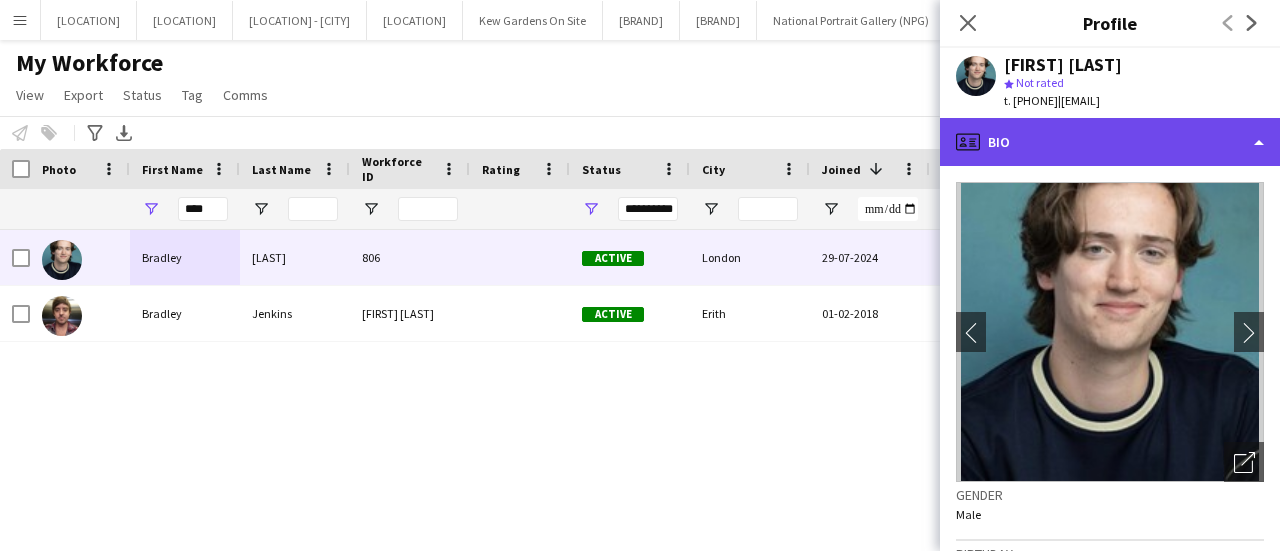 click on "profile
Bio" 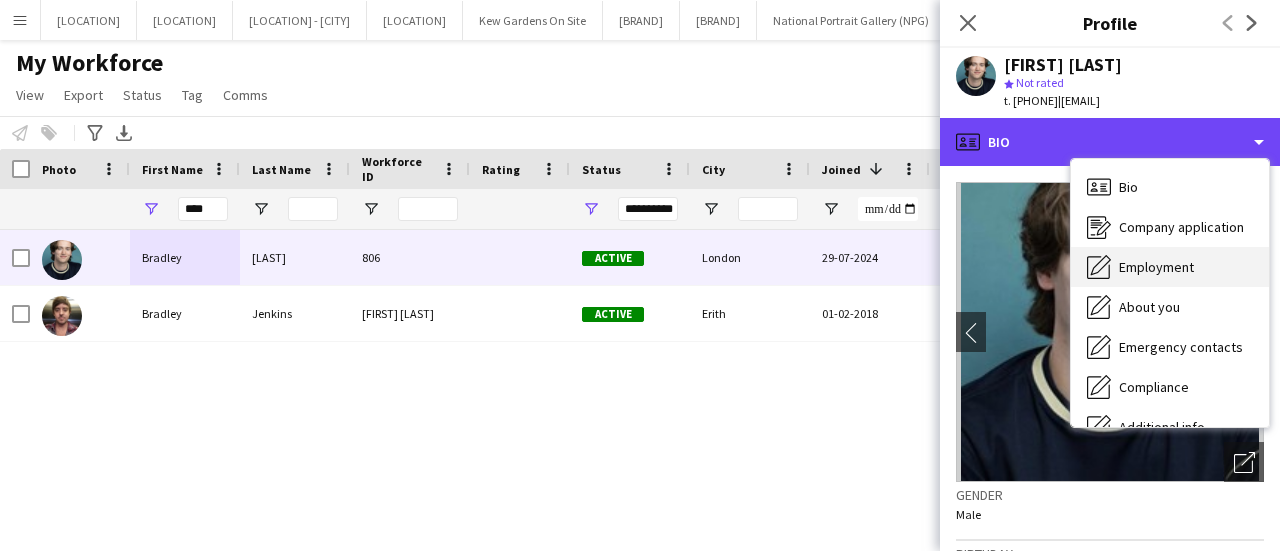 scroll, scrollTop: 148, scrollLeft: 0, axis: vertical 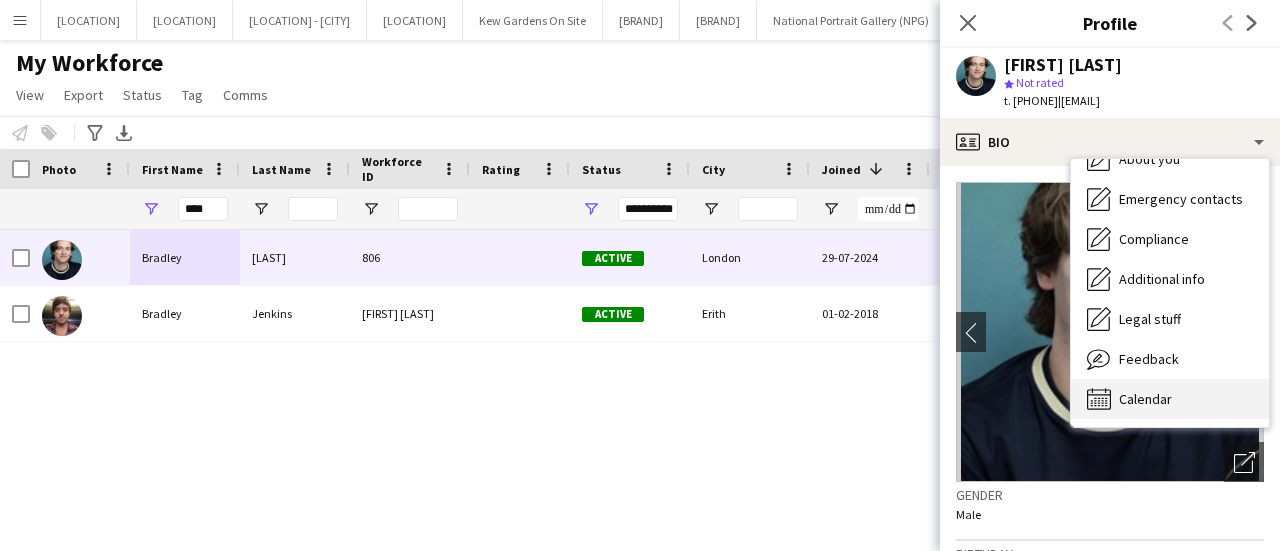 click on "Calendar
Calendar" at bounding box center (1170, 399) 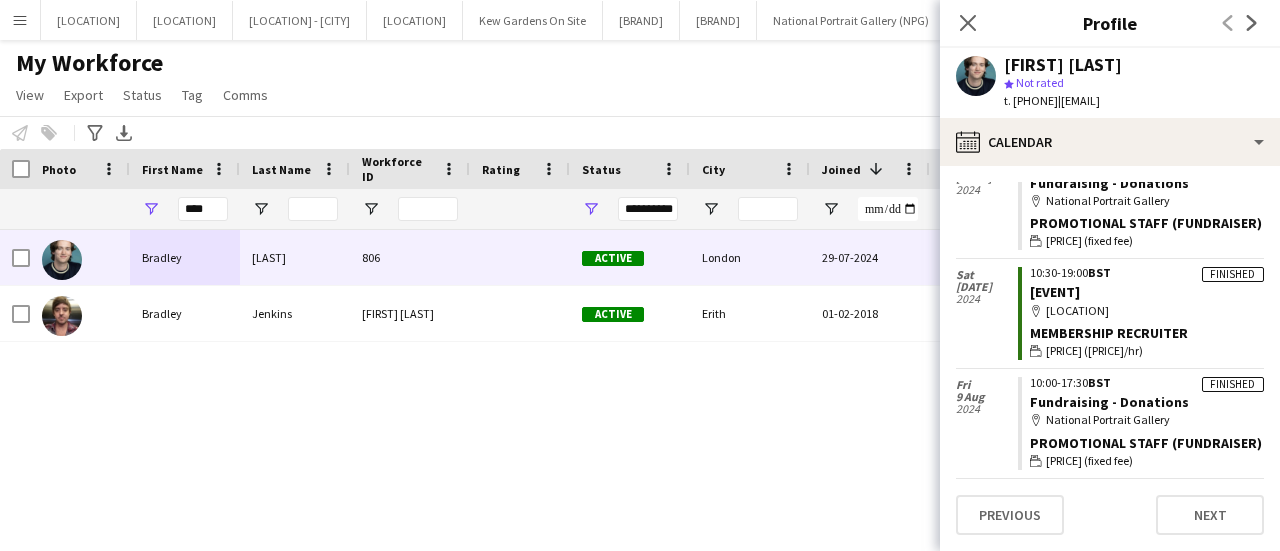 scroll, scrollTop: 2894, scrollLeft: 0, axis: vertical 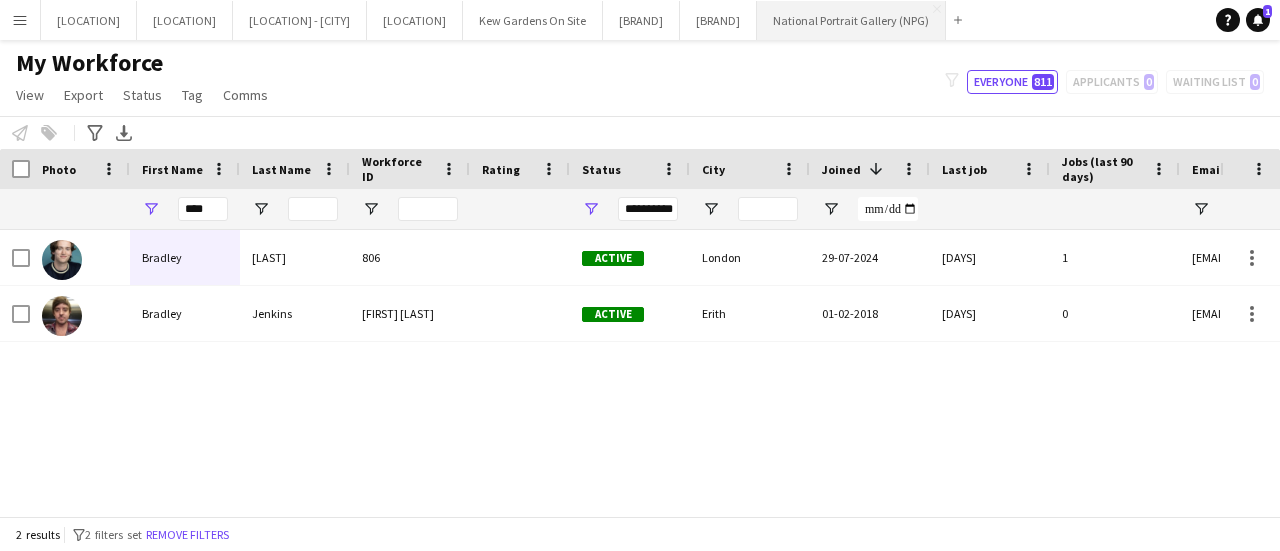 click on "National Portrait Gallery (NPG)
Close" at bounding box center (851, 20) 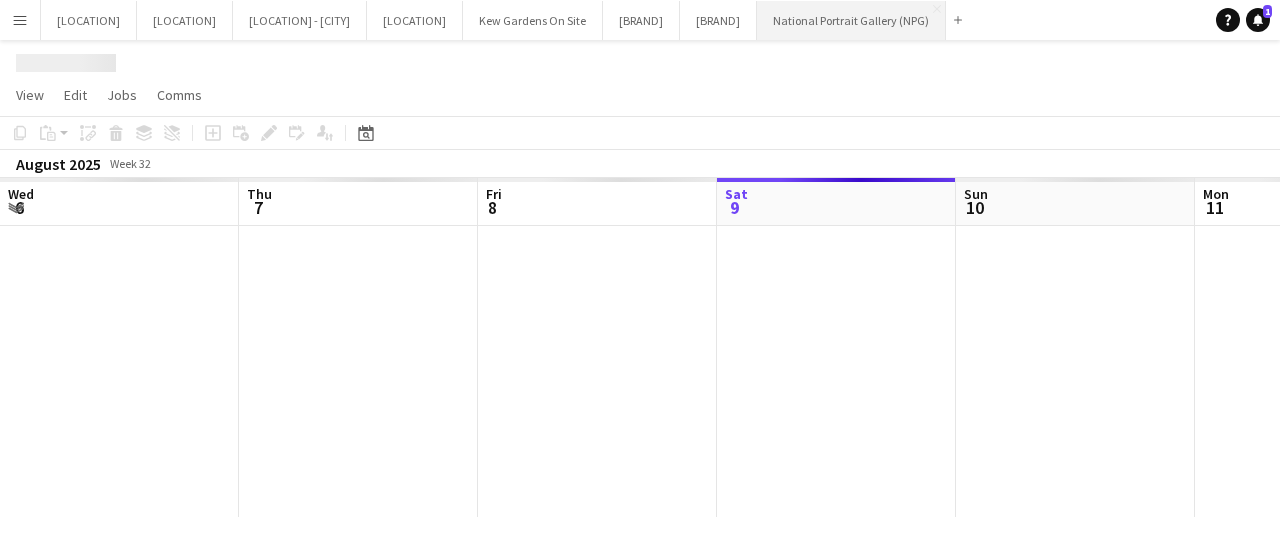 scroll, scrollTop: 0, scrollLeft: 478, axis: horizontal 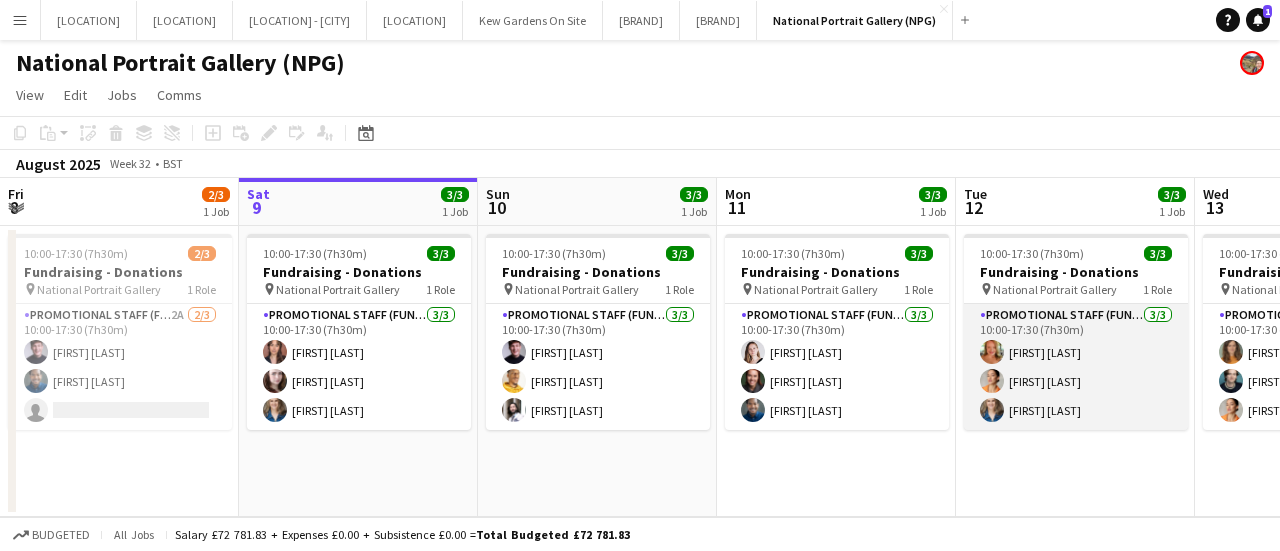 click on "Promotional Staff (Fundraiser)   3/3   10:00-17:30 (7h30m)
[FIRST] [LAST] [FIRST] [LAST]" at bounding box center (1076, 367) 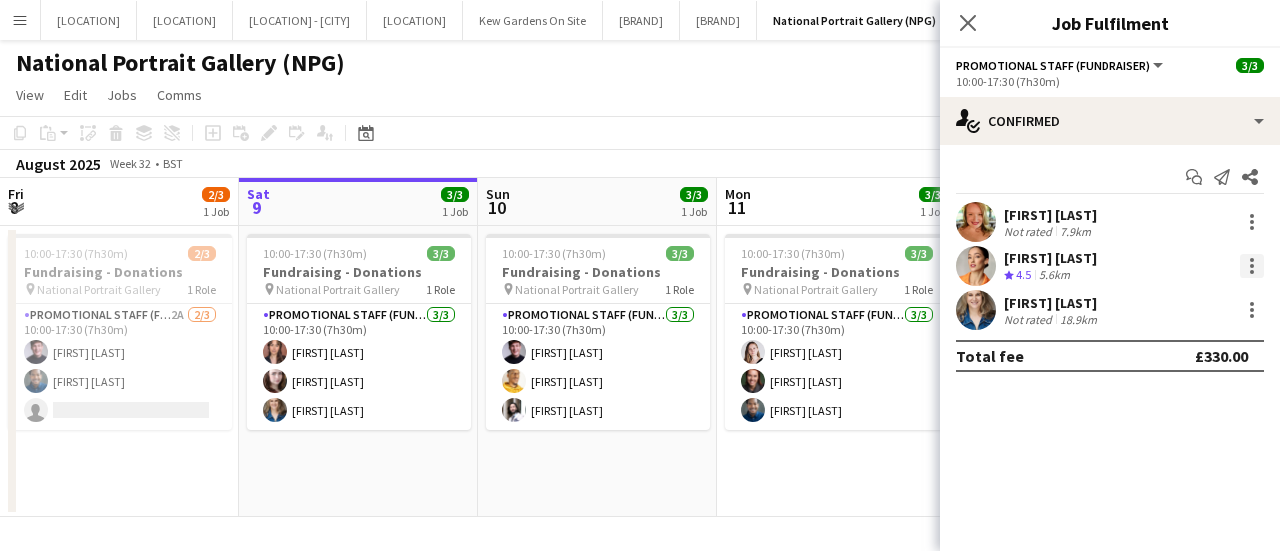 click at bounding box center (1252, 266) 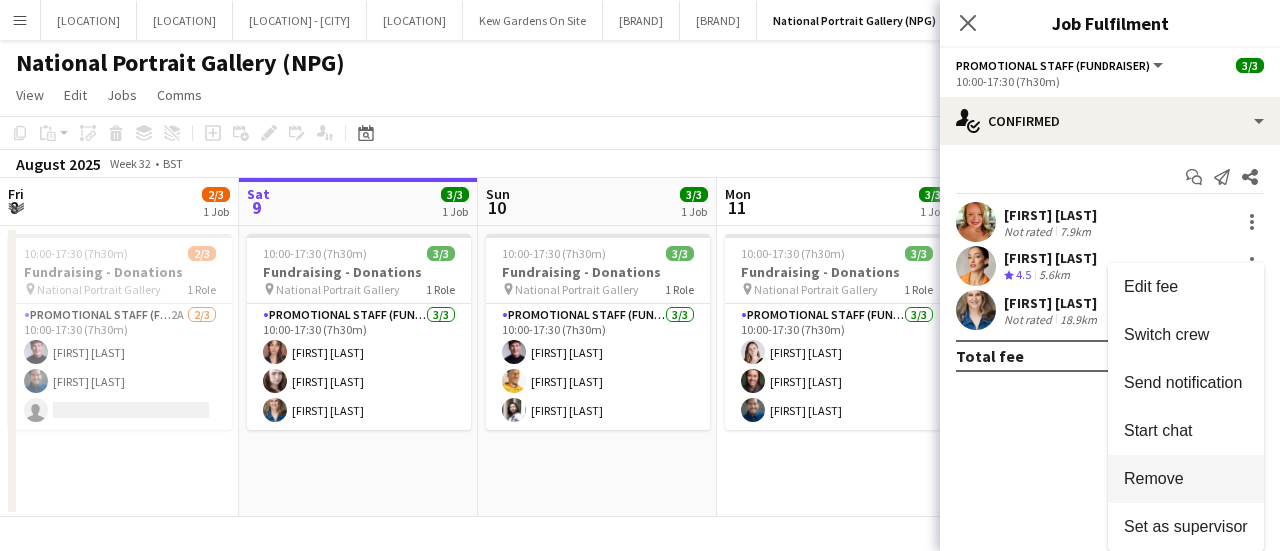 click on "Remove" at bounding box center [1154, 478] 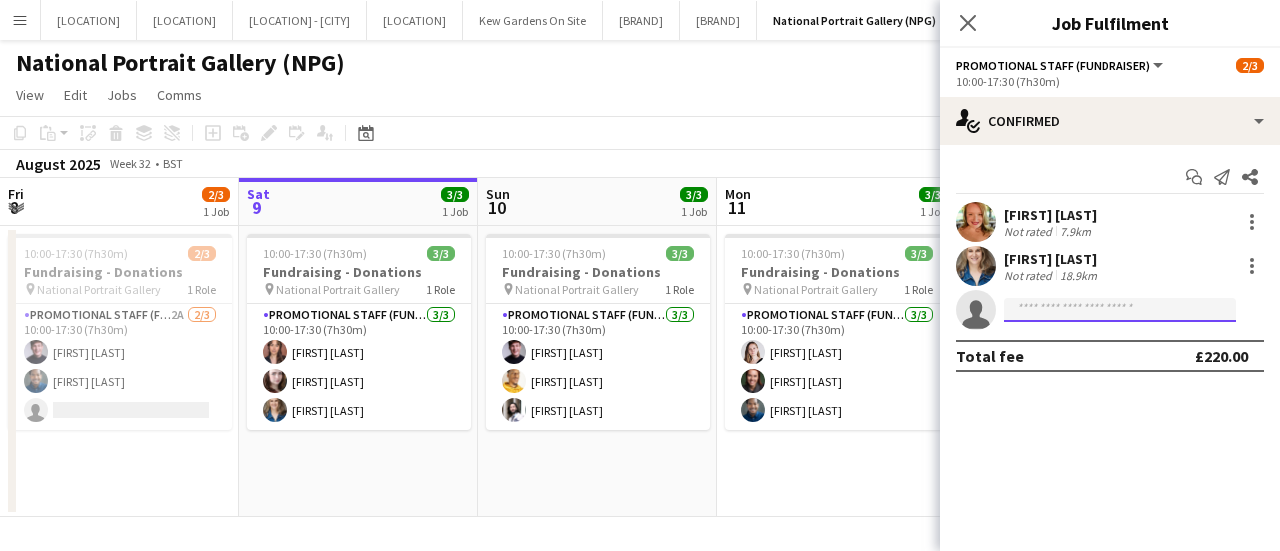 click 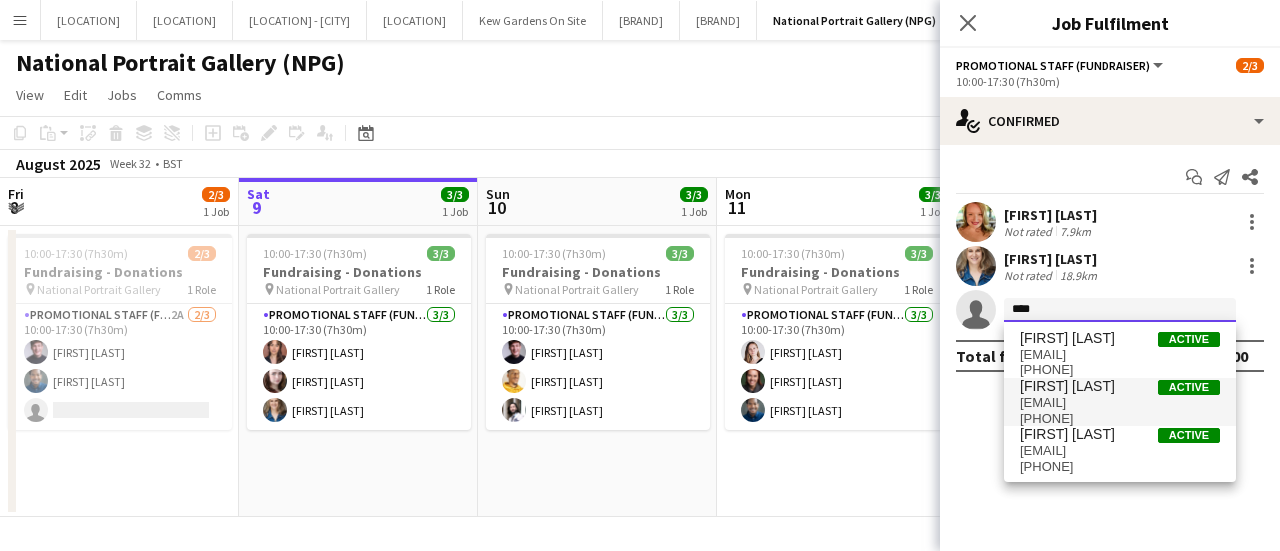 type on "****" 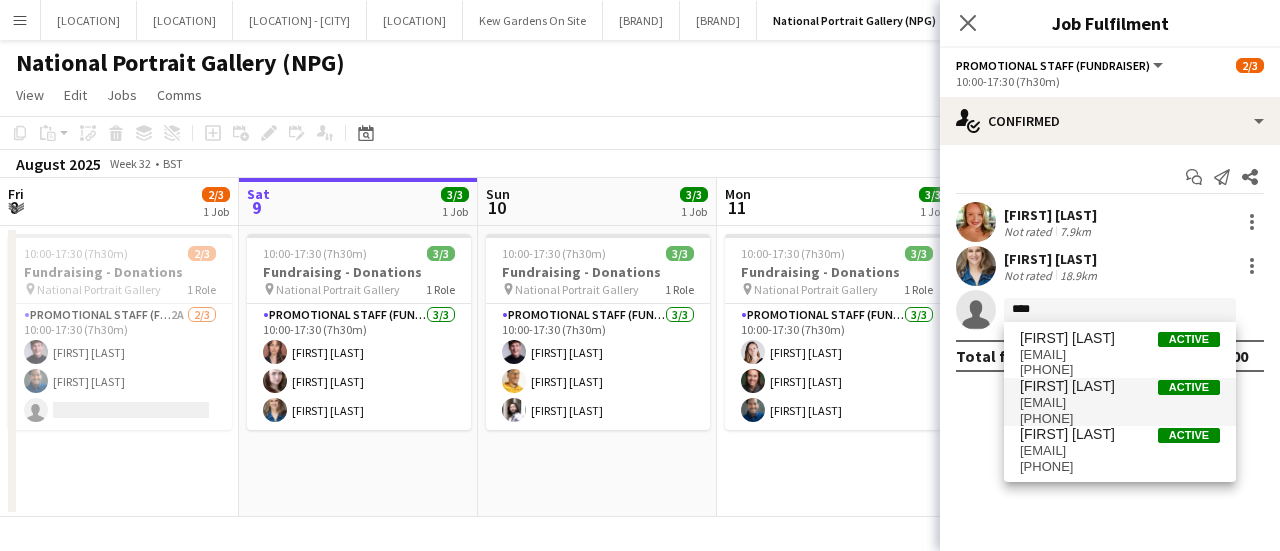 click on "[EMAIL]" at bounding box center (1120, 403) 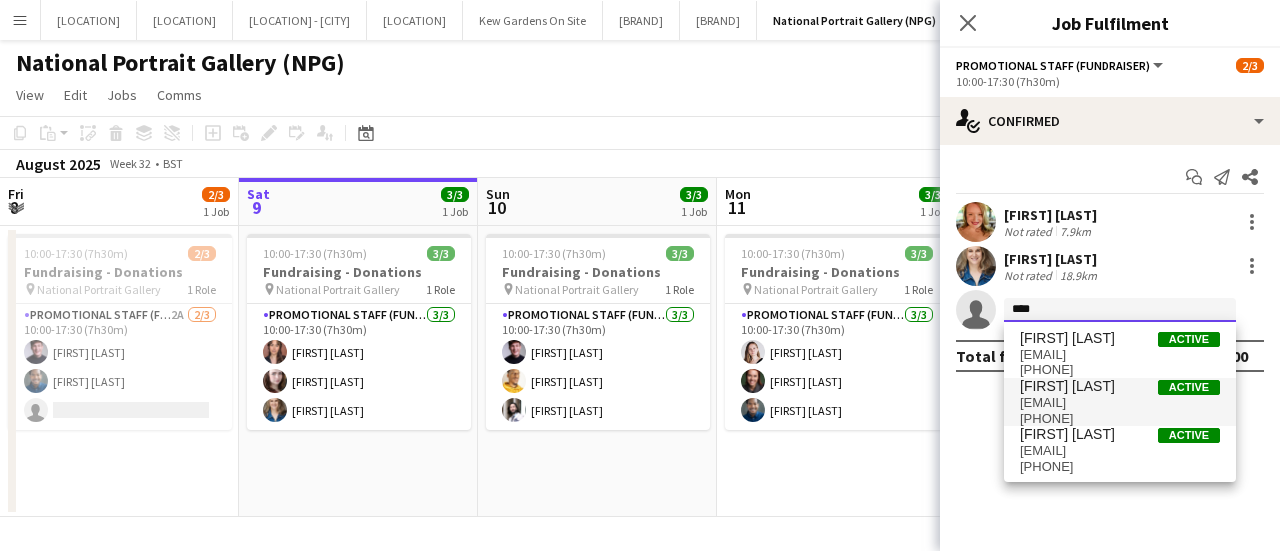type 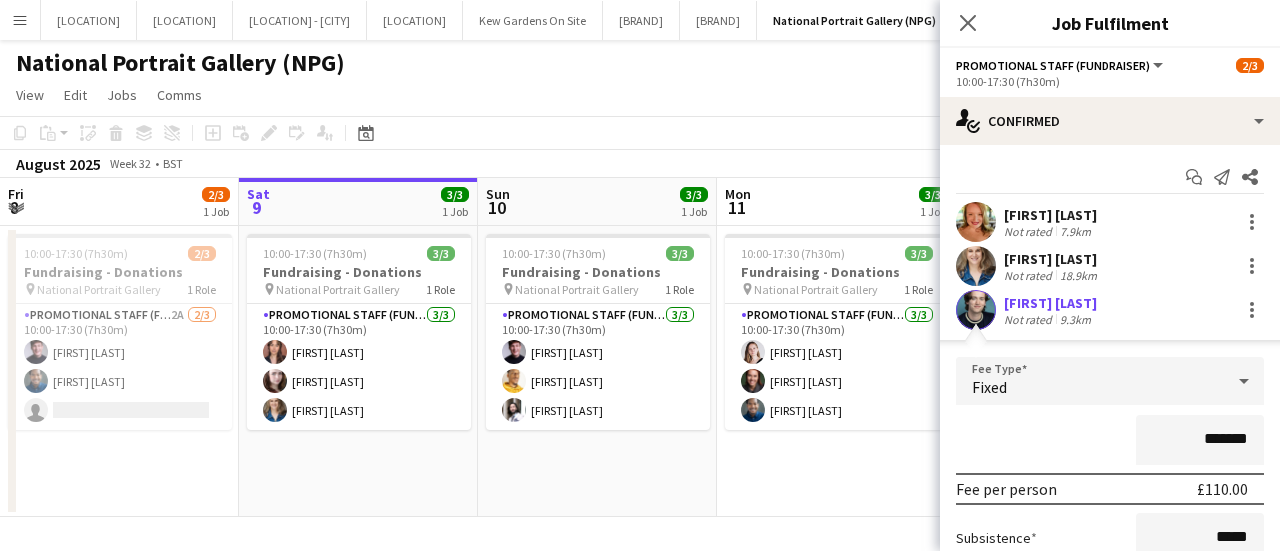 scroll, scrollTop: 232, scrollLeft: 0, axis: vertical 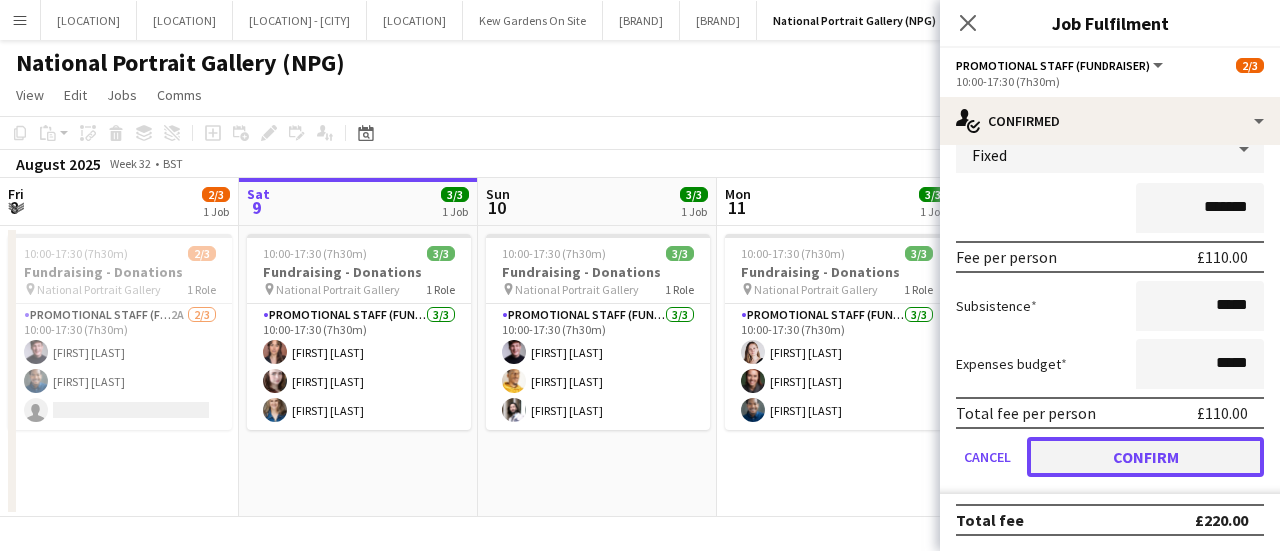 click on "Confirm" at bounding box center [1145, 457] 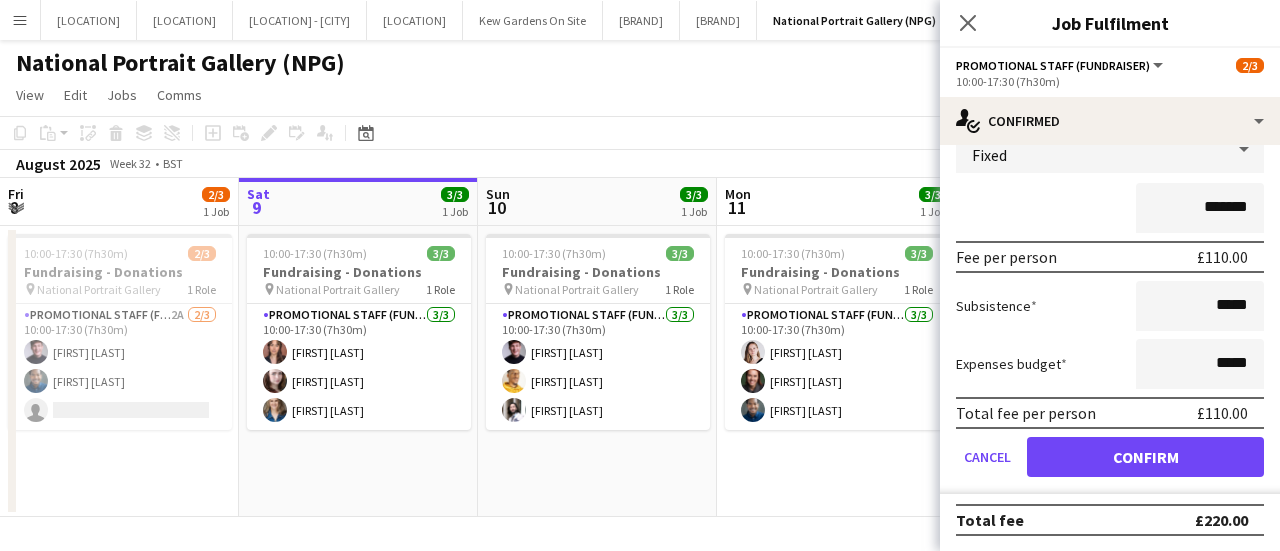 scroll, scrollTop: 0, scrollLeft: 0, axis: both 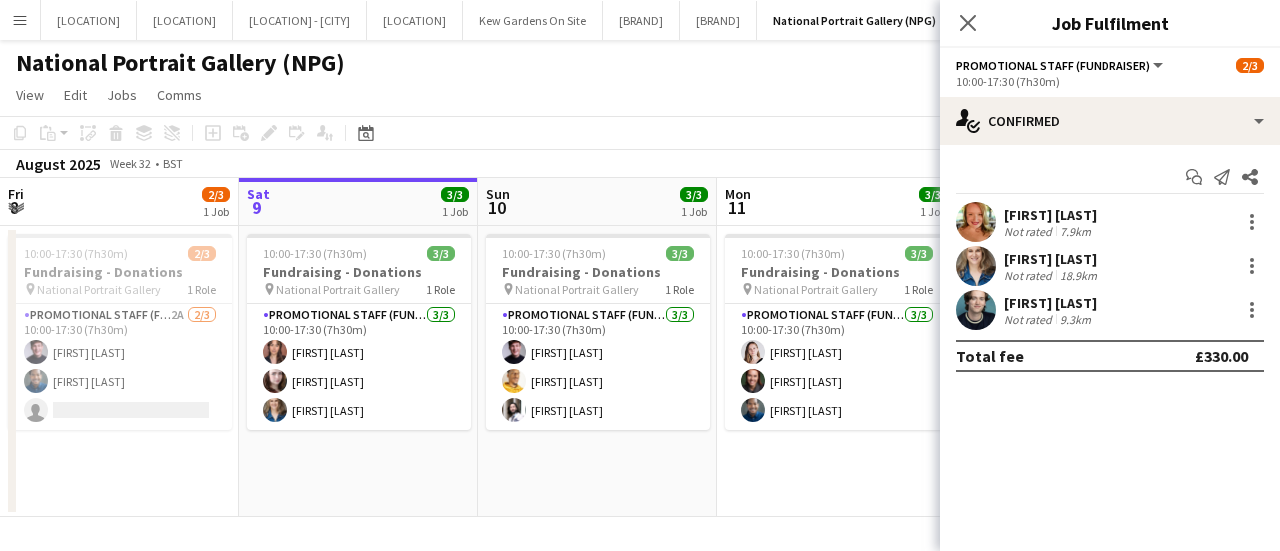 click on "10:00-17:30 (7h30m)    3/3   Fundraising - Donations
pin
[LOCATION]   1 Role   Promotional Staff (Fundraiser)   3/3   10:00-17:30 (7h30m)
[FIRST] [LAST] [FIRST] [LAST] [FIRST] [LAST]" at bounding box center [836, 371] 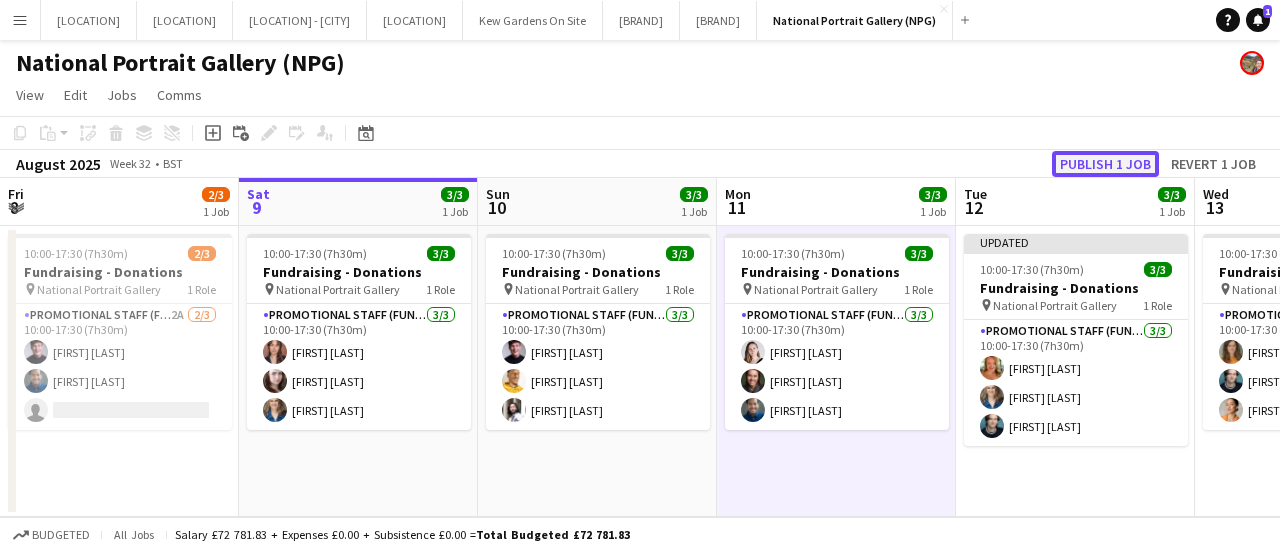 click on "Publish 1 job" 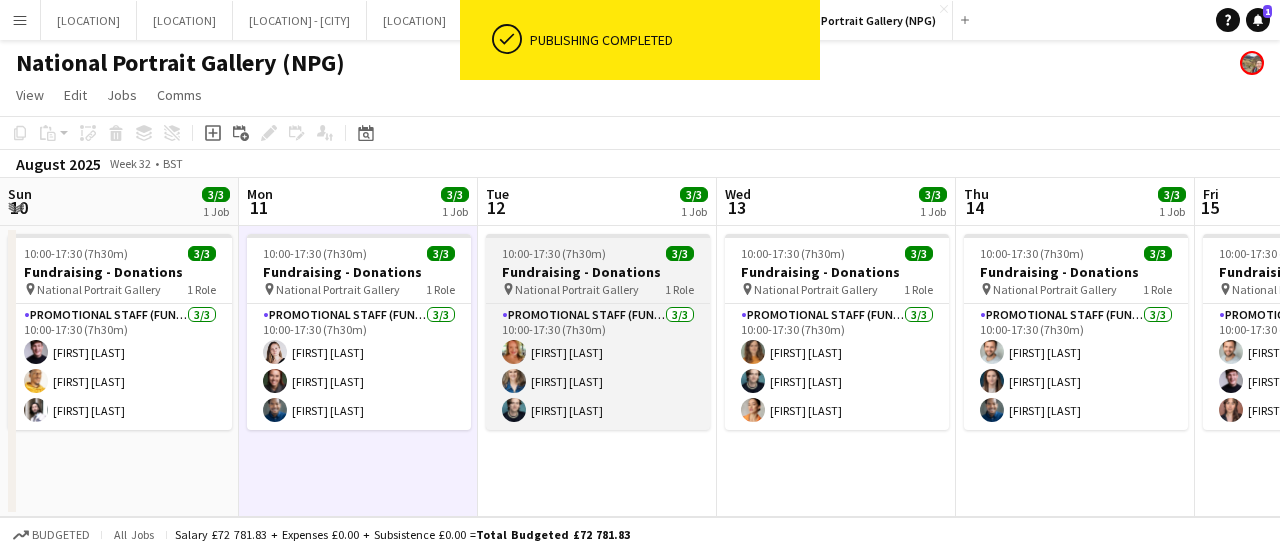 scroll, scrollTop: 0, scrollLeft: 701, axis: horizontal 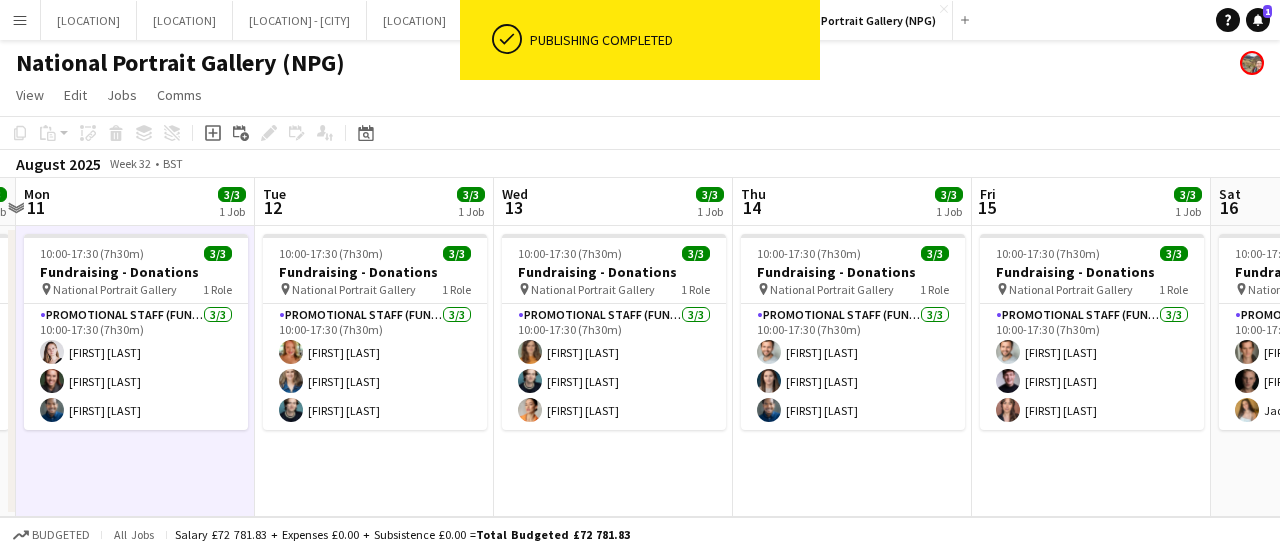 click on "National Portrait Gallery (NPG)" 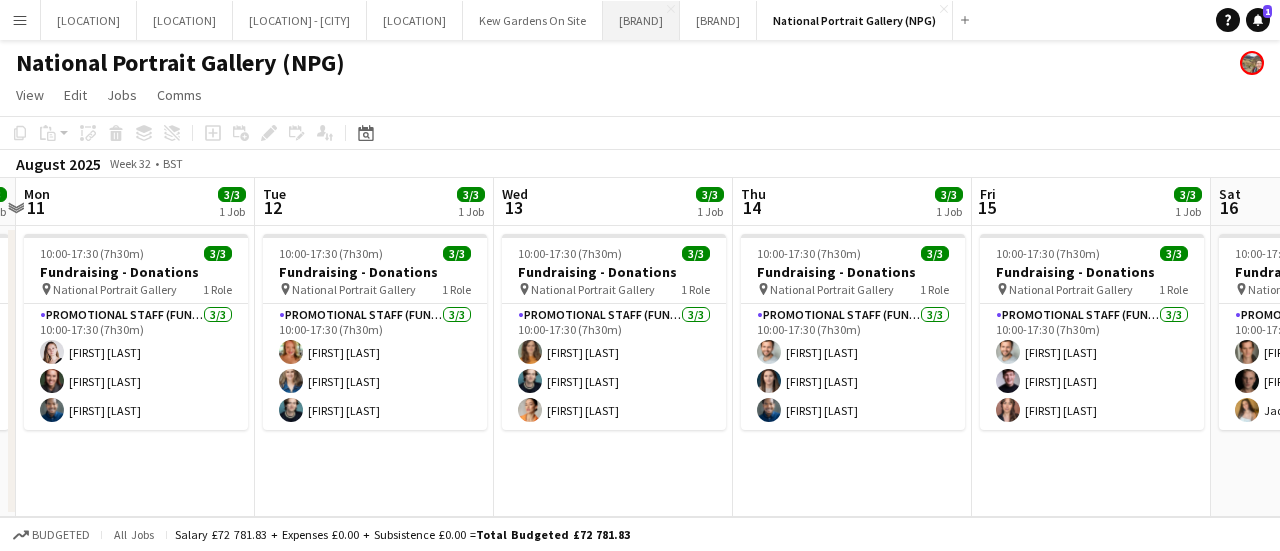 click on "Royal Museums Greenwich (RMG)
Close" at bounding box center (641, 20) 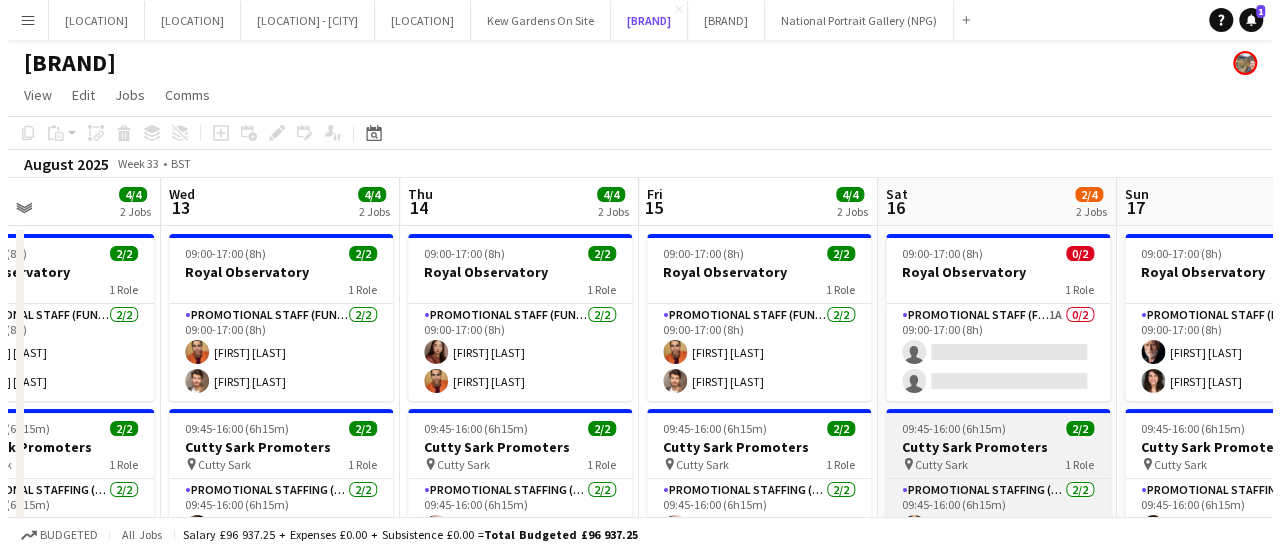 scroll, scrollTop: 0, scrollLeft: 562, axis: horizontal 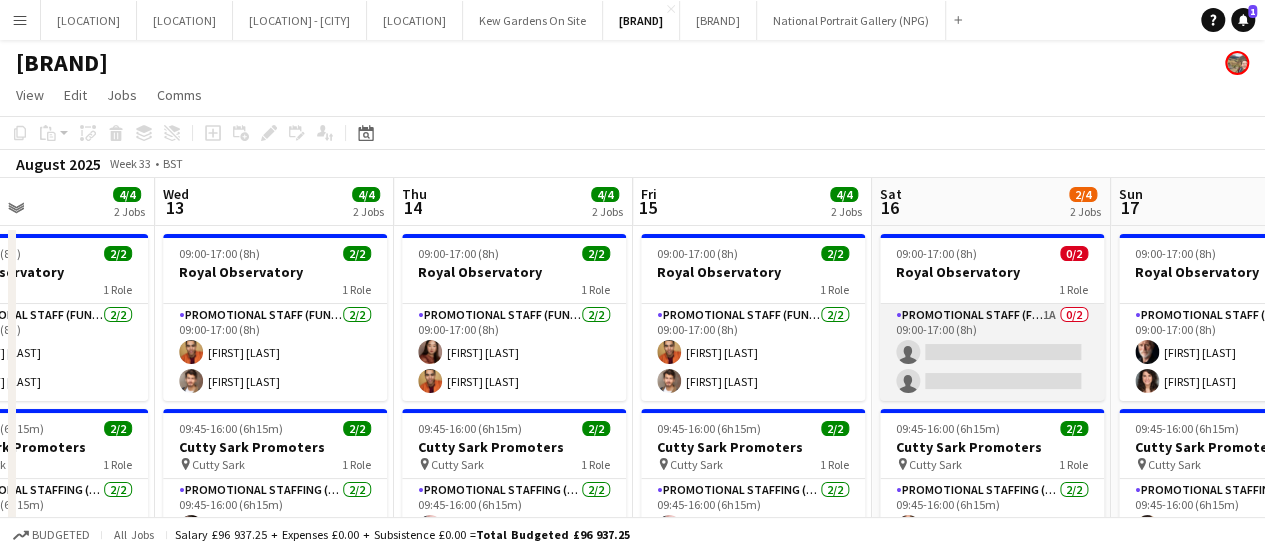click on "Promotional Staff (Fundraiser)   1A   0/2   09:00-17:00 (8h)
single-neutral-actions
single-neutral-actions" at bounding box center (992, 352) 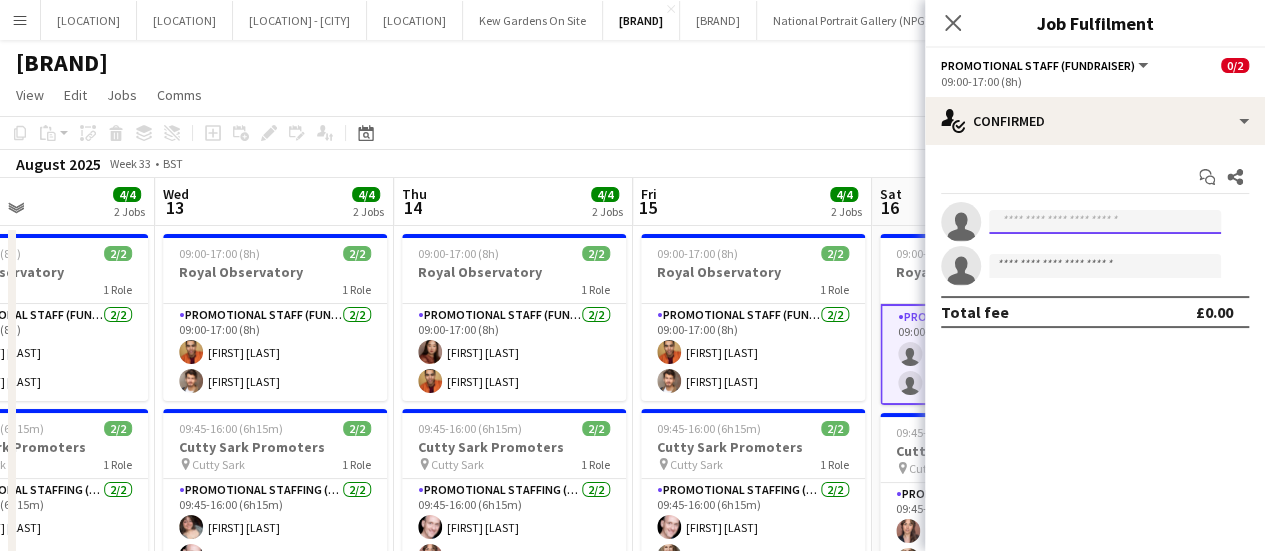 click at bounding box center (1105, 222) 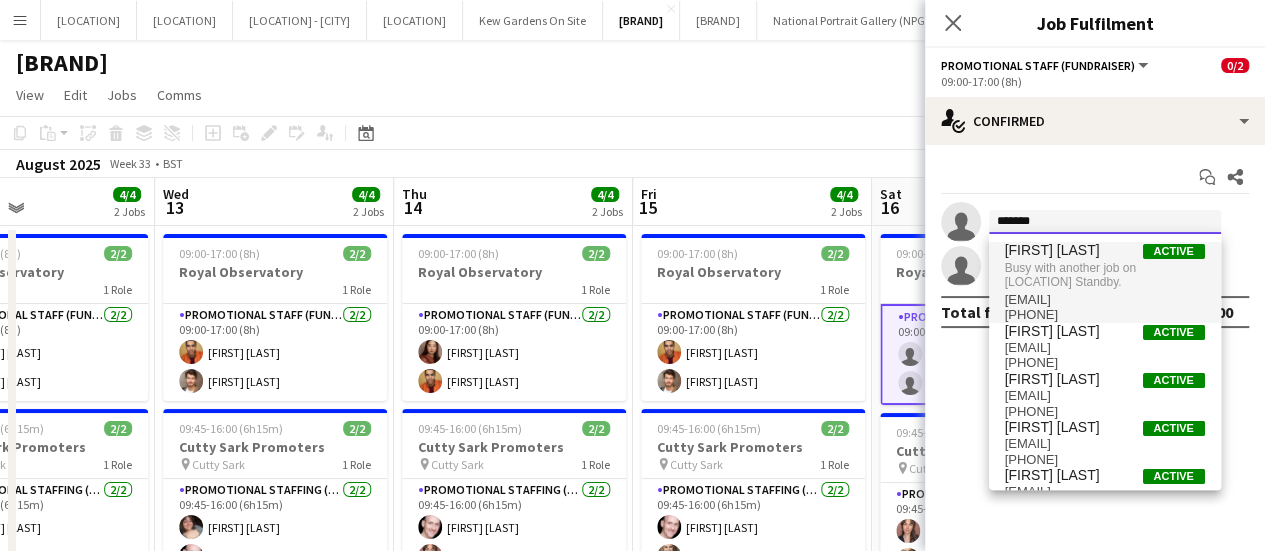 type on "******" 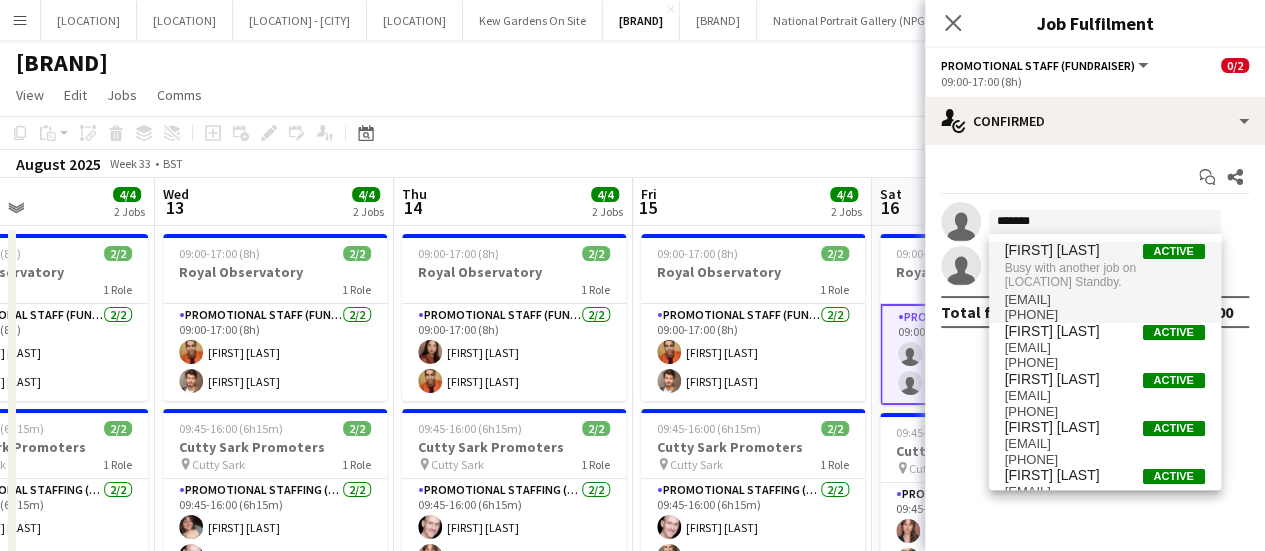 click on "Busy with another job on [LOCATION] Standby." at bounding box center (1105, 275) 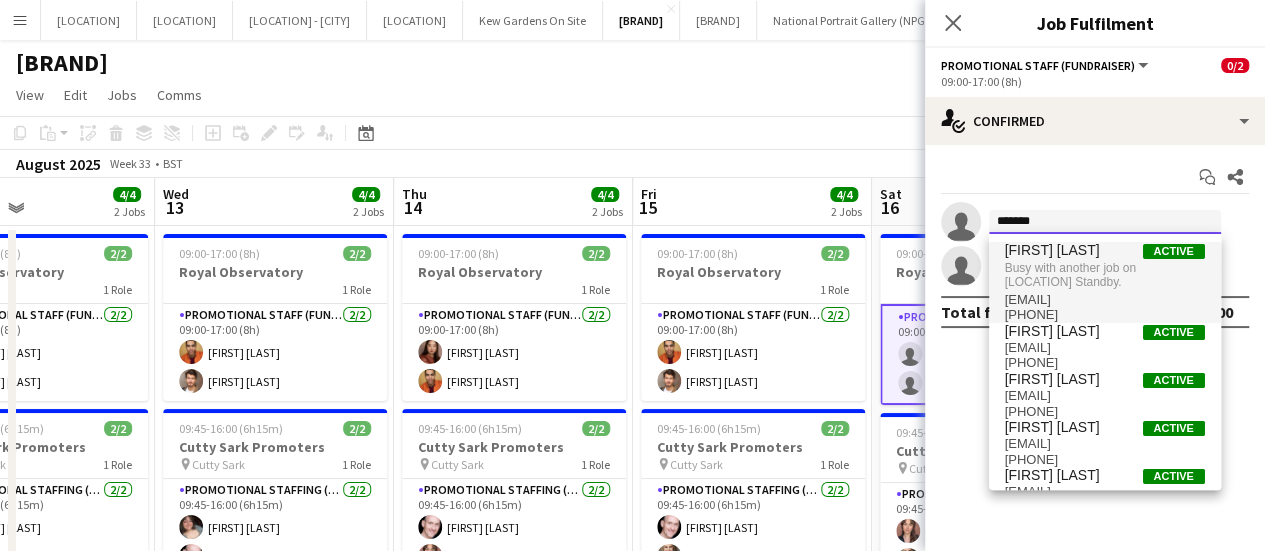 type 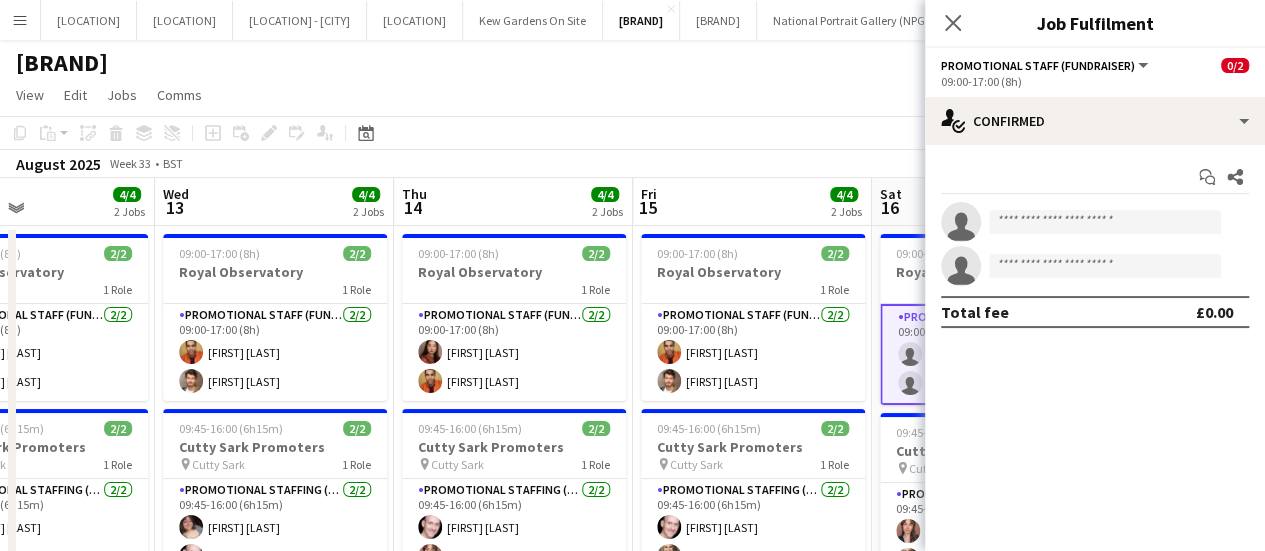 click on "Copy
Paste
Paste   Ctrl+V Paste with crew  Ctrl+Shift+V
Paste linked Job
Delete
Group
Ungroup
Add job
Add linked Job
Edit
Edit linked Job
Applicants
Date picker
AUG 2025 AUG 2025 Monday M Tuesday T Wednesday W Thursday T Friday F Saturday S Sunday S  AUG   1   2   3   4   5   6   7   8   9   10   11   12   13   14   15   16   17   18   19   20   21   22   23   24   25   26   27   28   29   30   31
Comparison range
Comparison range
Today" 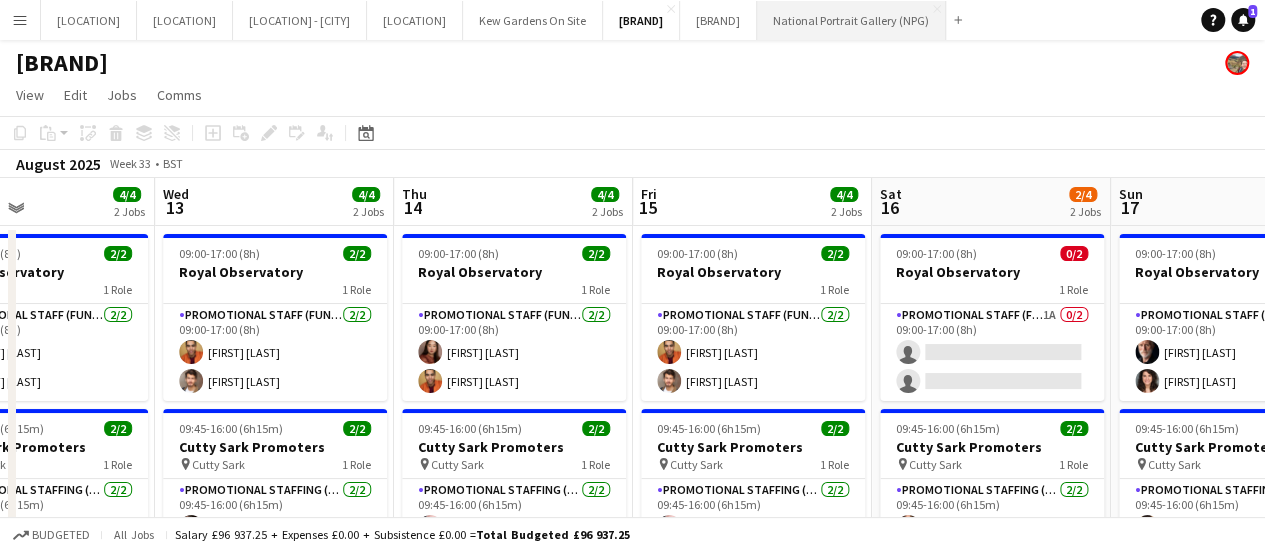 click on "National Portrait Gallery (NPG)
Close" at bounding box center [851, 20] 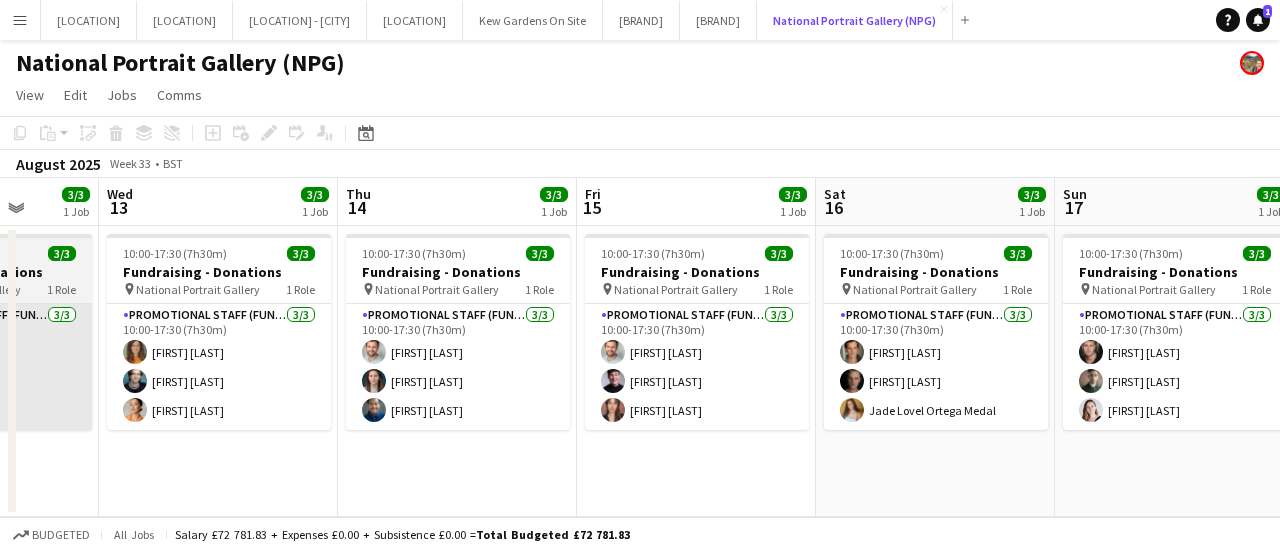 scroll, scrollTop: 0, scrollLeft: 618, axis: horizontal 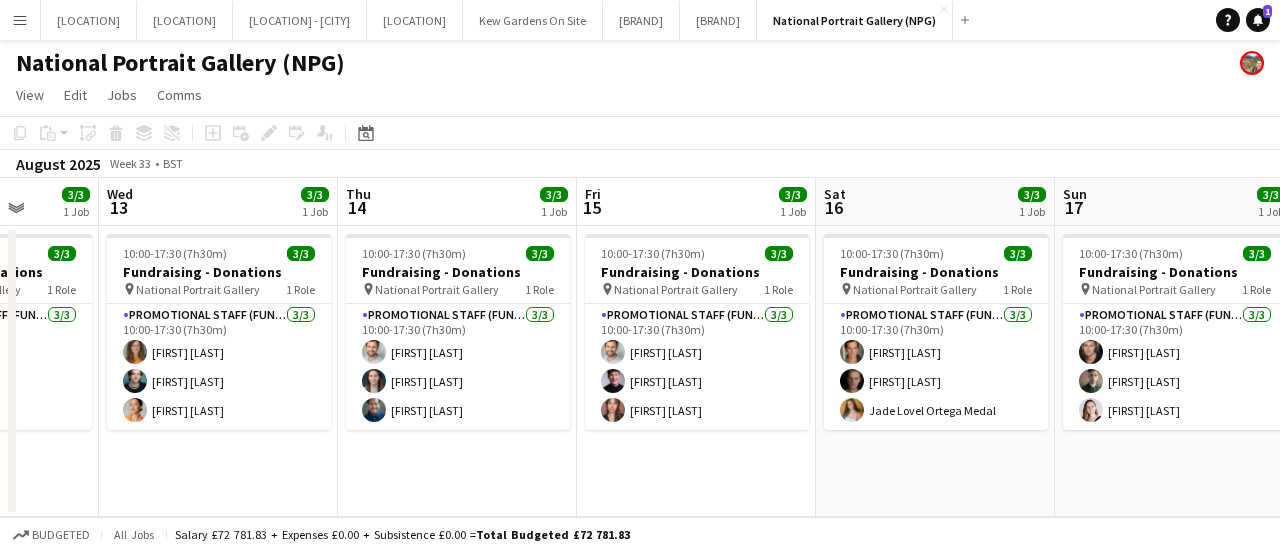 click on "View  Day view expanded Day view collapsed Month view Date picker Jump to today Expand Linked Jobs Collapse Linked Jobs  Edit  Copy Ctrl+C  Paste  Without Crew Ctrl+V With Crew Ctrl+Shift+V Paste as linked job  Group  Group Ungroup  Jobs  New Job Edit Job Delete Job New Linked Job Edit Linked Jobs Job fulfilment Promote Role Copy Role URL  Comms  Notify confirmed crew Create chat" 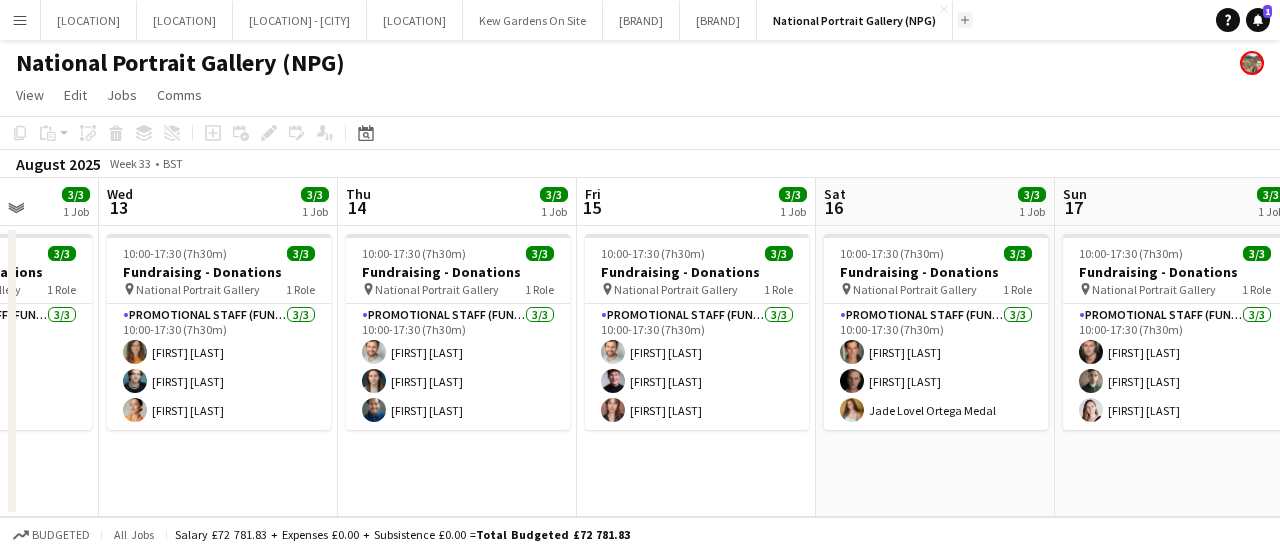 click on "Add" at bounding box center (965, 20) 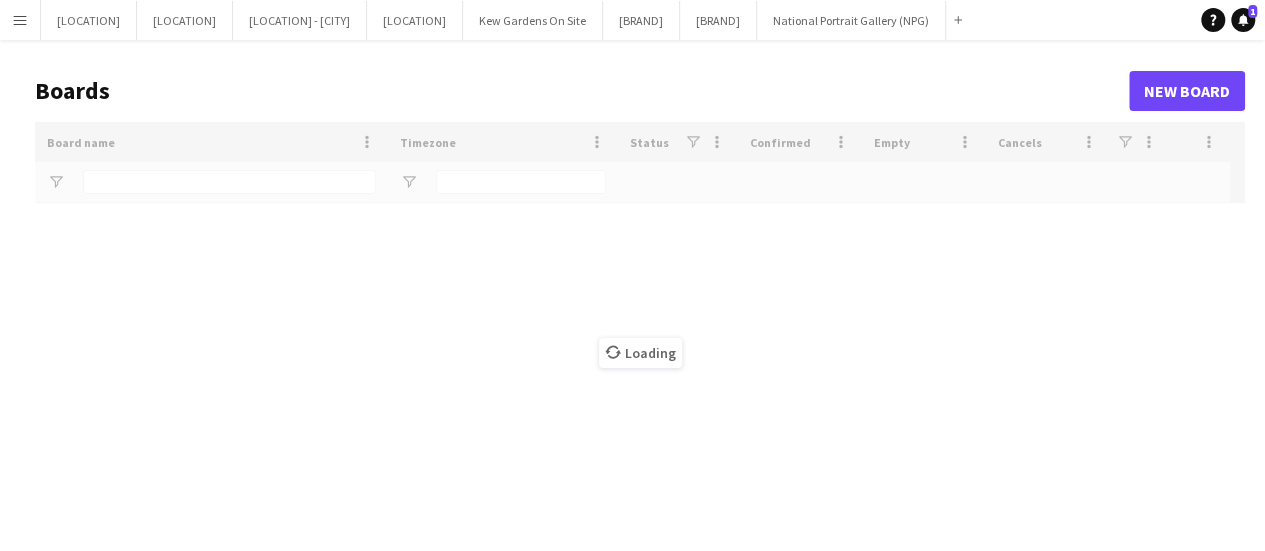 type on "***" 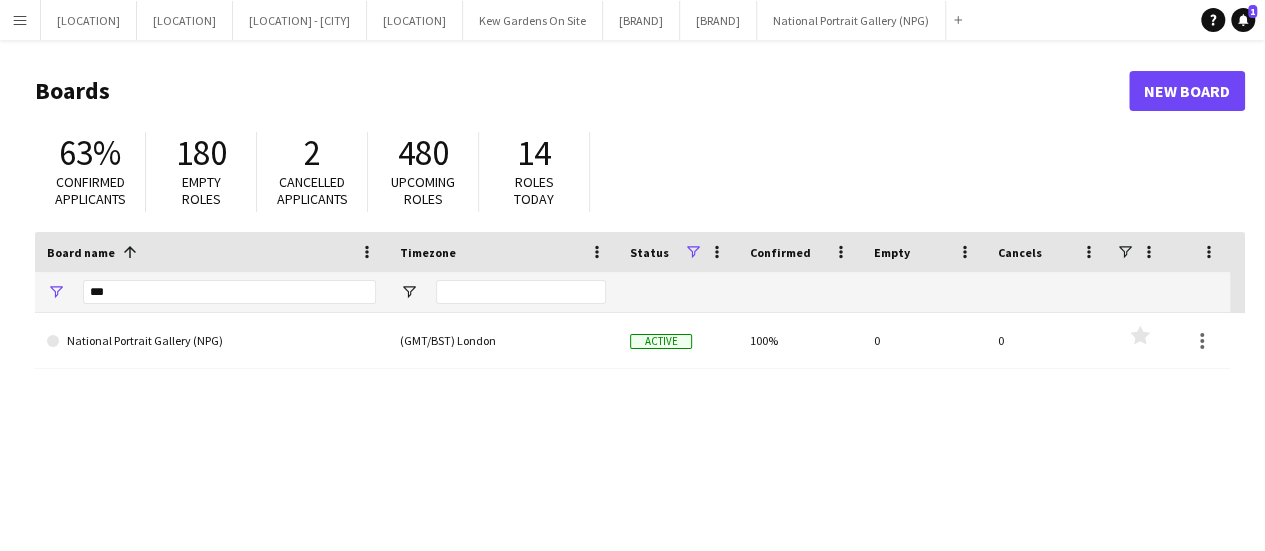 type 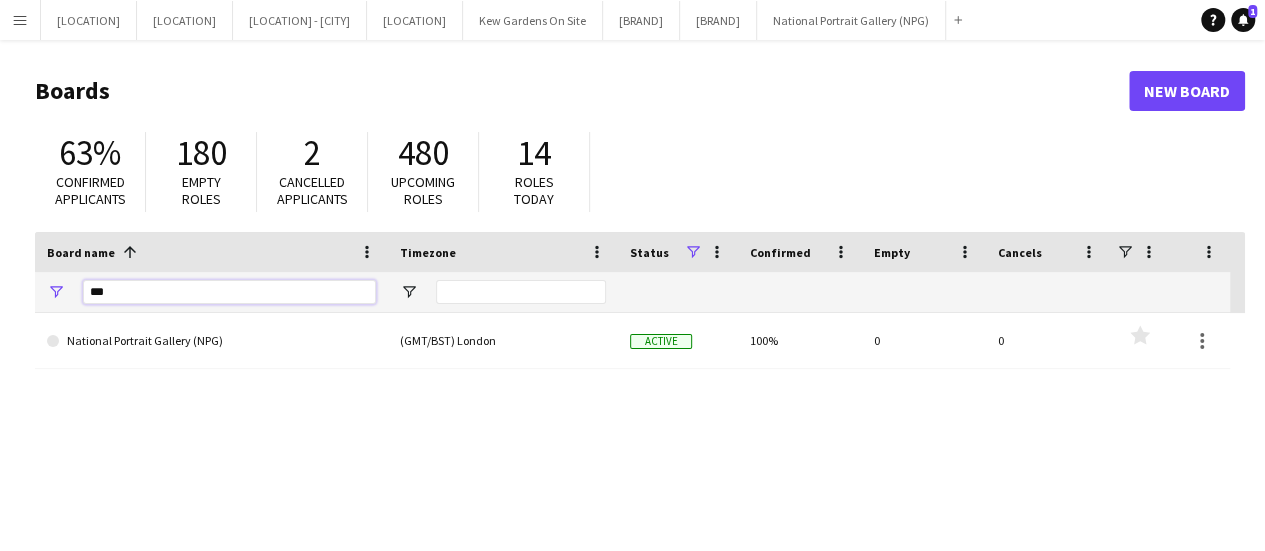 click on "***" at bounding box center [229, 292] 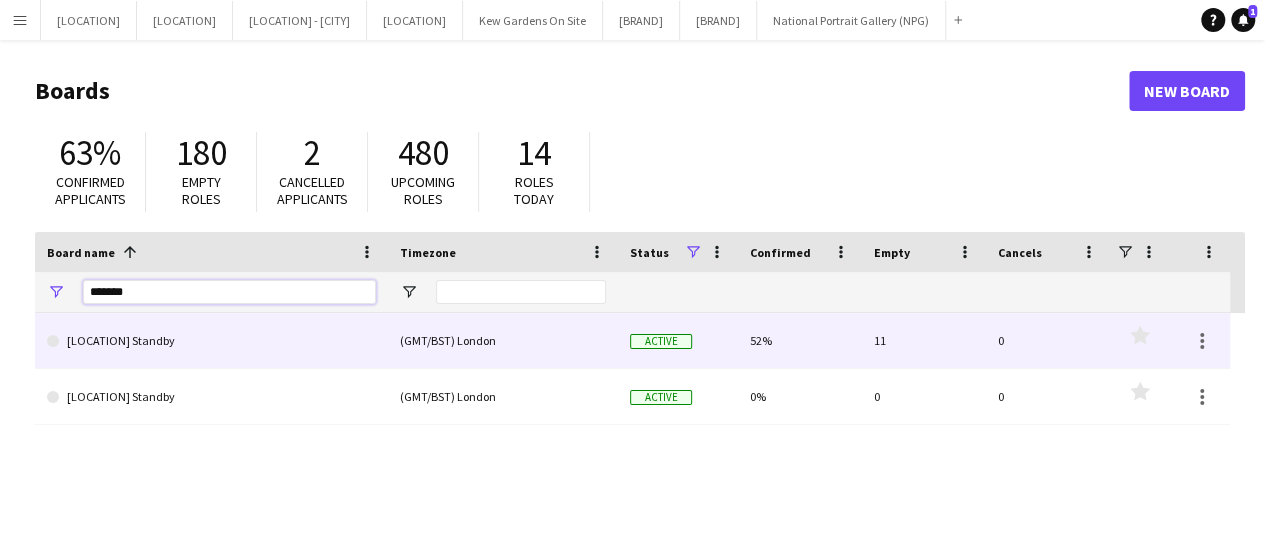 type on "*******" 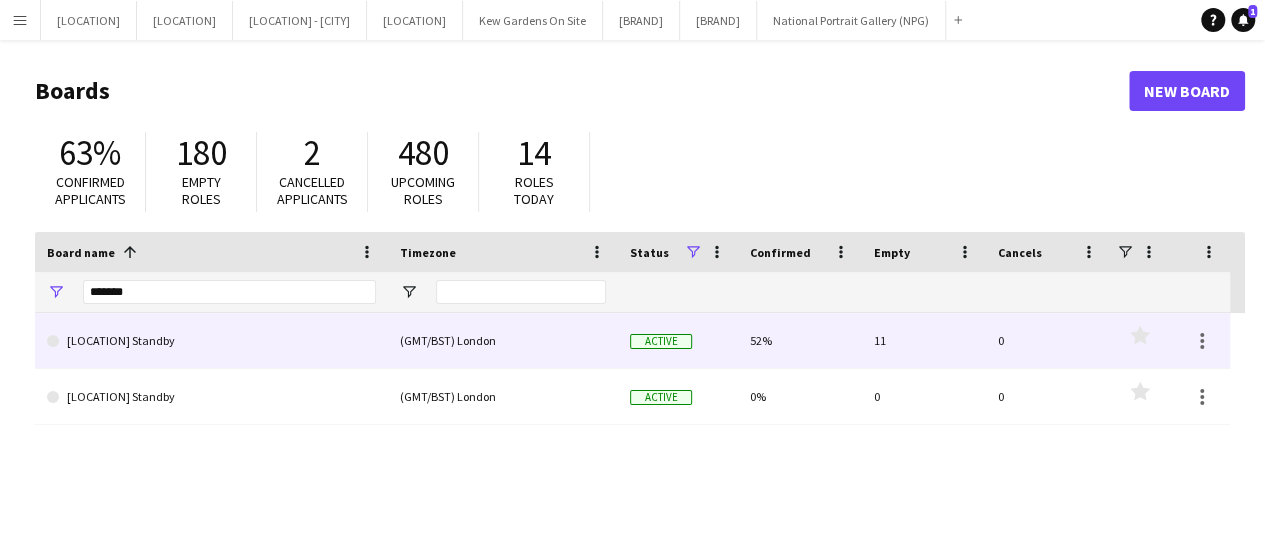 click on "[LOCATION] Standby" 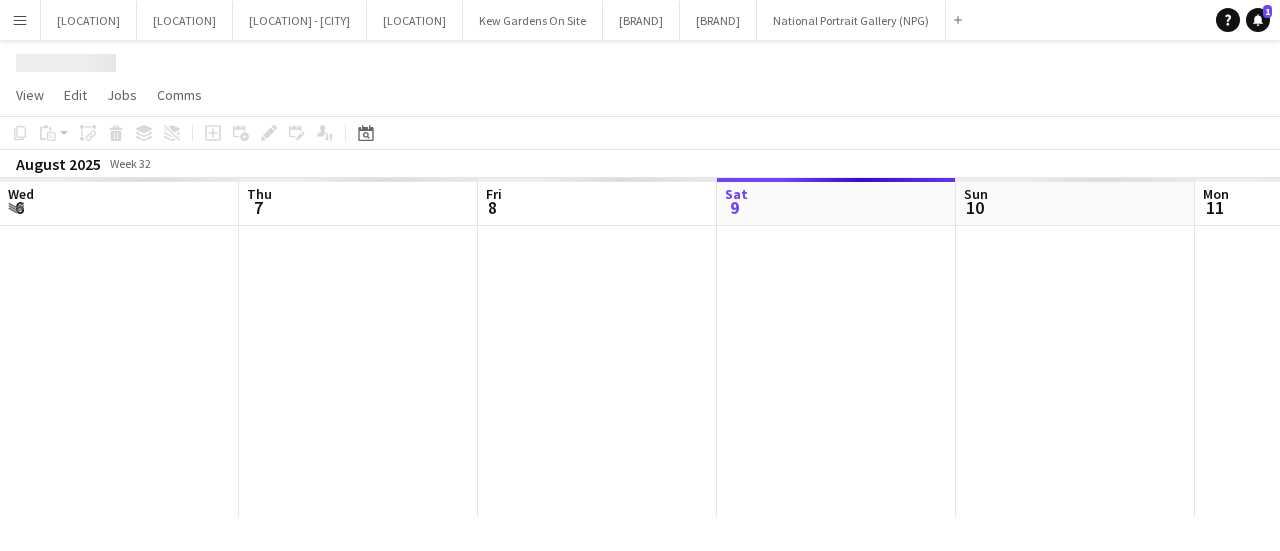 scroll, scrollTop: 0, scrollLeft: 478, axis: horizontal 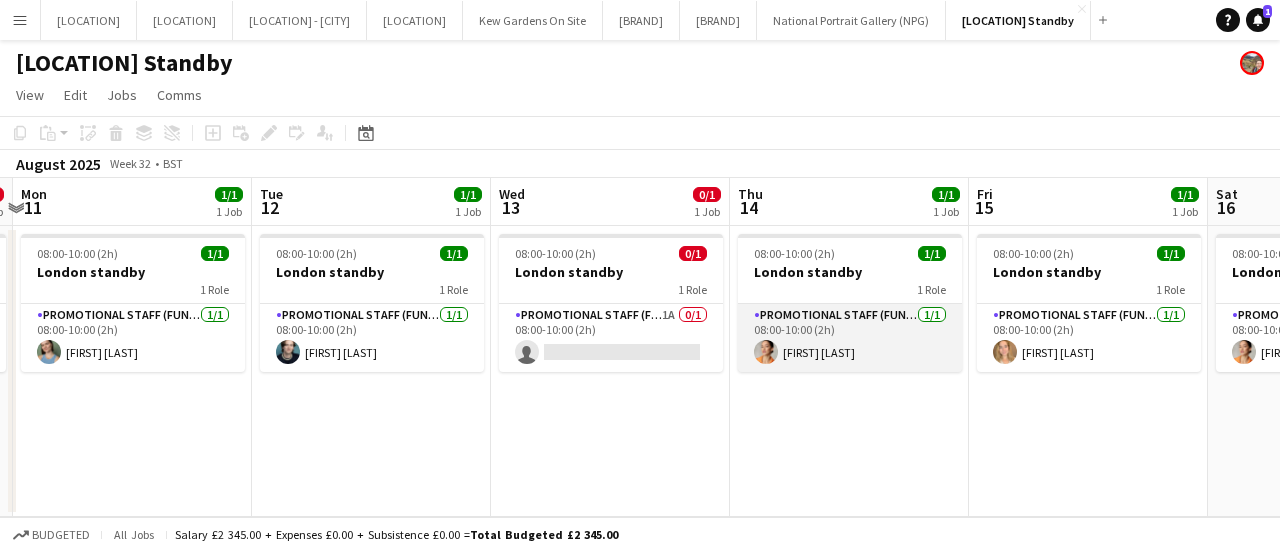 click on "Promotional Staff (Fundraiser)   1/1   08:00-10:00 (2h)
[FIRST] [LAST]" at bounding box center [850, 338] 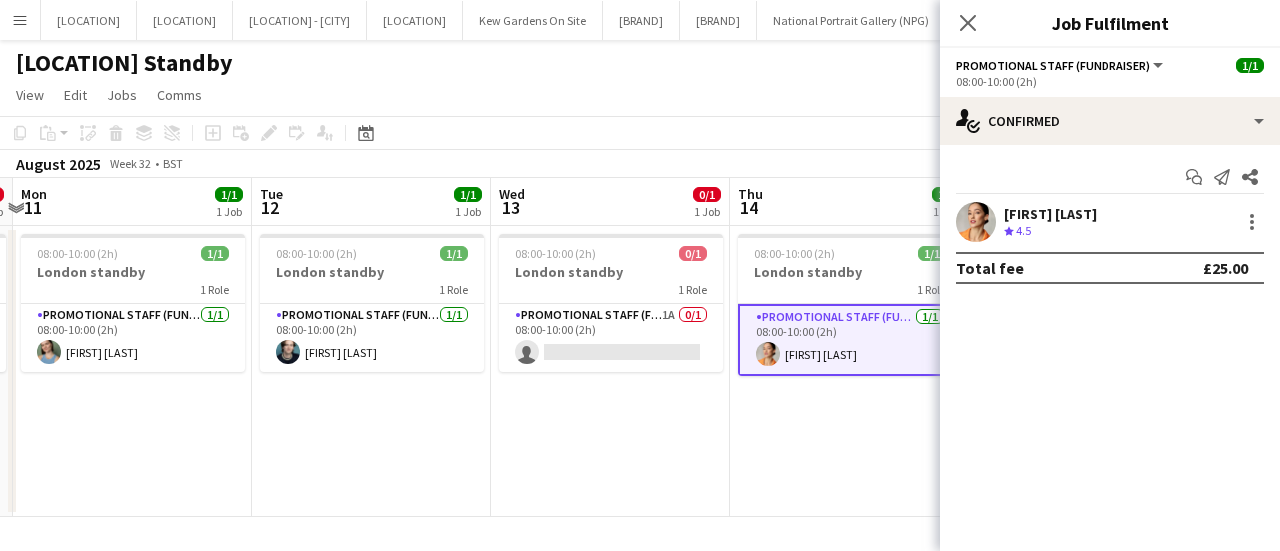 click on "View  Day view expanded Day view collapsed Month view Date picker Jump to today Expand Linked Jobs Collapse Linked Jobs  Edit  Copy Ctrl+C  Paste  Without Crew Ctrl+V With Crew Ctrl+Shift+V Paste as linked job  Group  Group Ungroup  Jobs  New Job Edit Job Delete Job New Linked Job Edit Linked Jobs Job fulfilment Promote Role Copy Role URL  Comms  Notify confirmed crew Create chat" 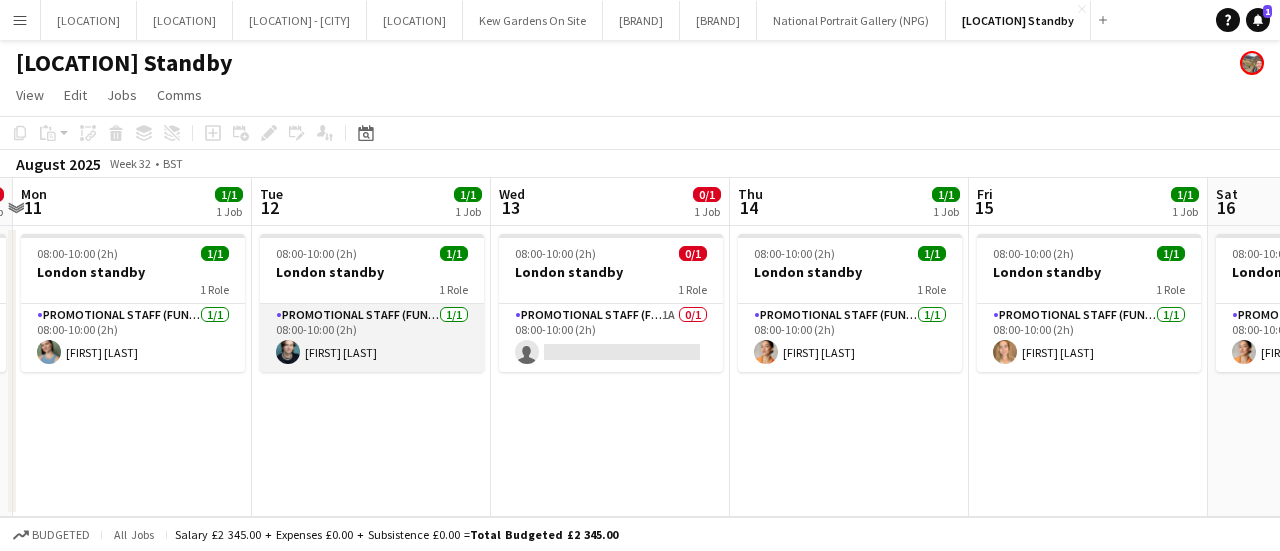 click on "Promotional Staff (Fundraiser)   1/1   08:00-10:00 (2h)
[FIRST] [LAST]" at bounding box center (372, 338) 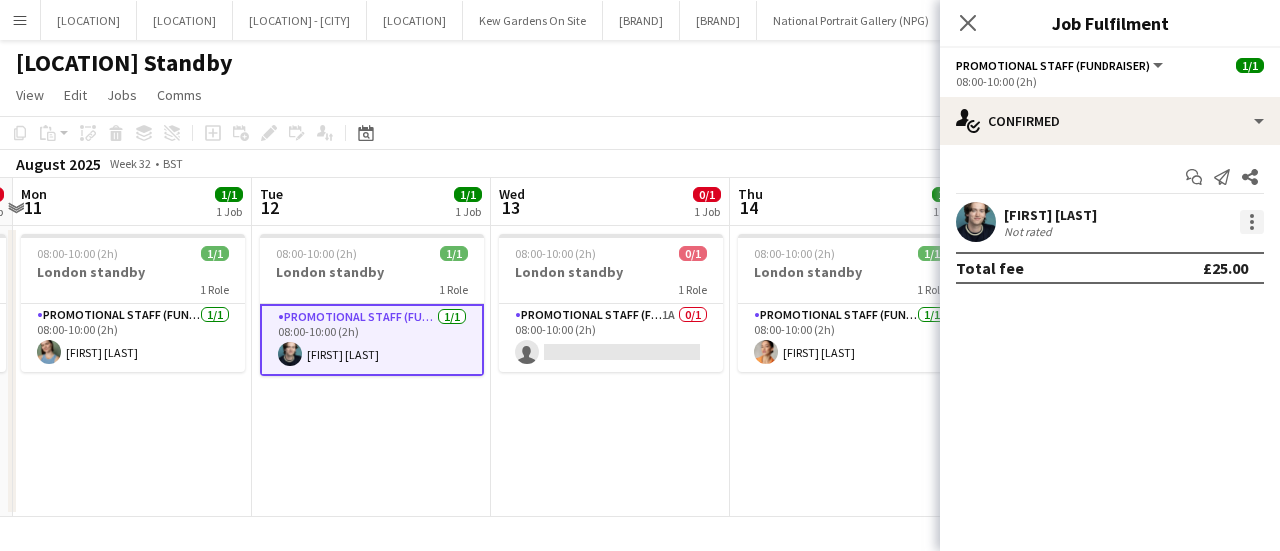 click at bounding box center (1252, 222) 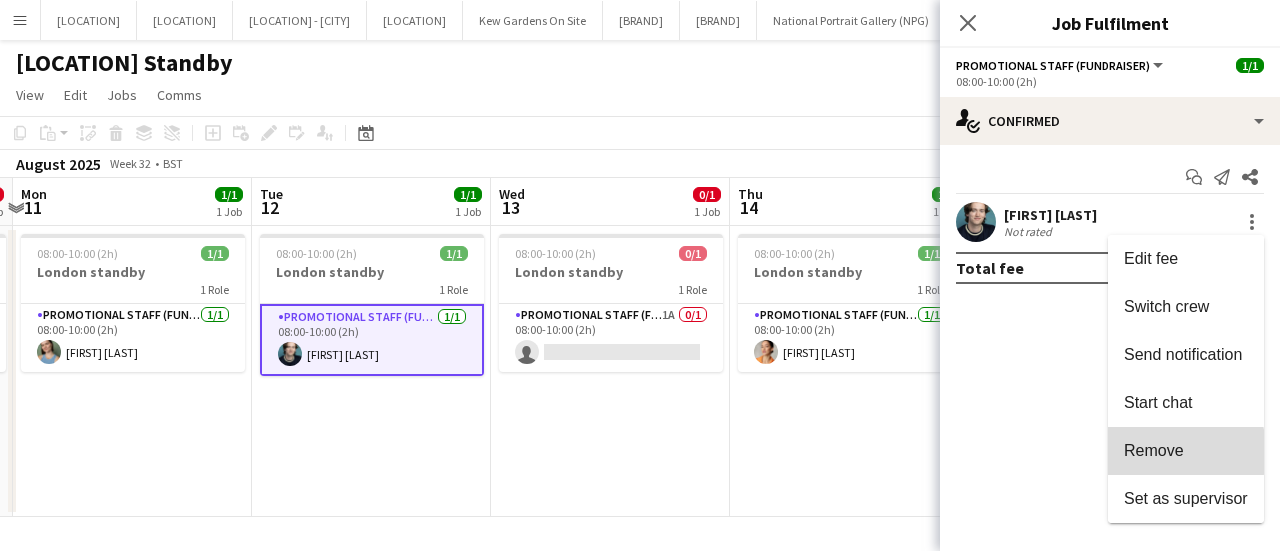 click on "Remove" at bounding box center [1186, 451] 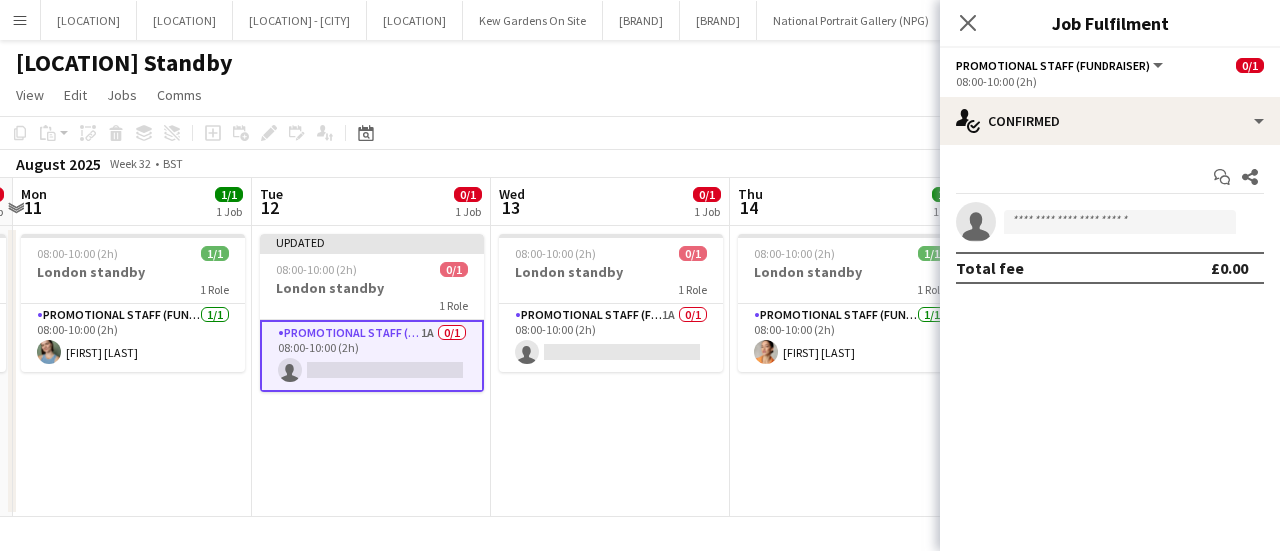 click on "View  Day view expanded Day view collapsed Month view Date picker Jump to today Expand Linked Jobs Collapse Linked Jobs  Edit  Copy Ctrl+C  Paste  Without Crew Ctrl+V With Crew Ctrl+Shift+V Paste as linked job  Group  Group Ungroup  Jobs  New Job Edit Job Delete Job New Linked Job Edit Linked Jobs Job fulfilment Promote Role Copy Role URL  Comms  Notify confirmed crew Create chat" 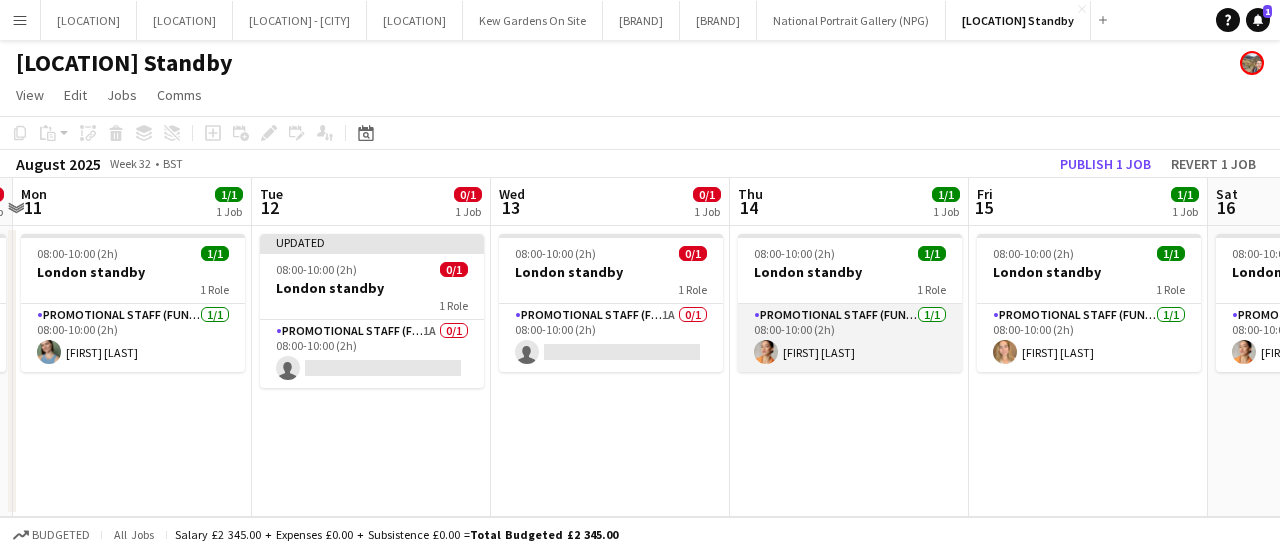 click on "Promotional Staff (Fundraiser)   1/1   08:00-10:00 (2h)
[FIRST] [LAST]" at bounding box center [850, 338] 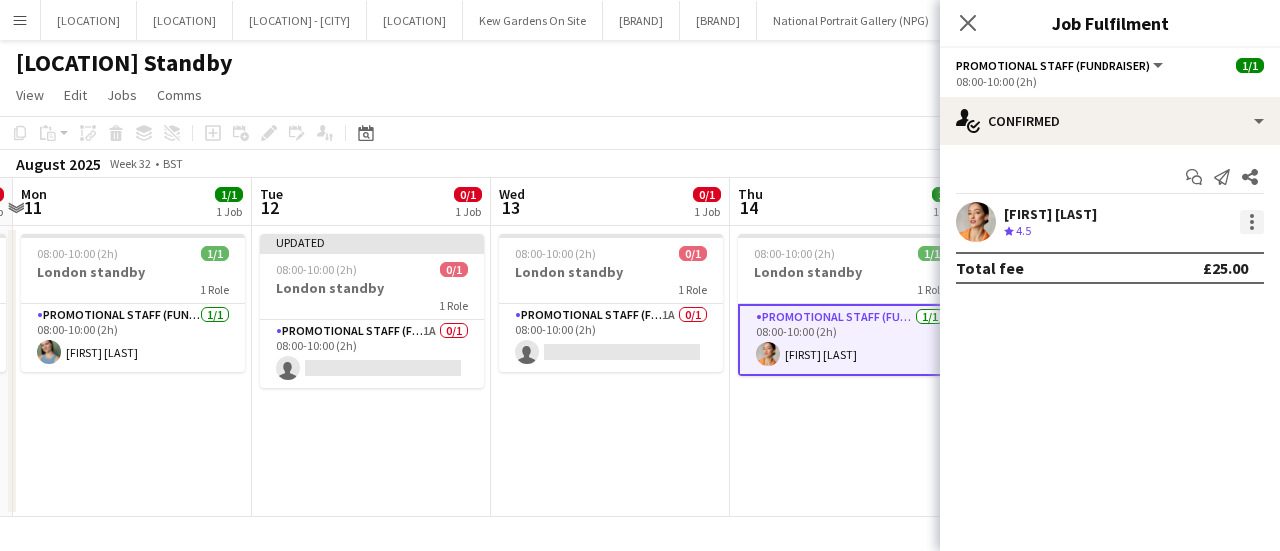 click at bounding box center [1252, 222] 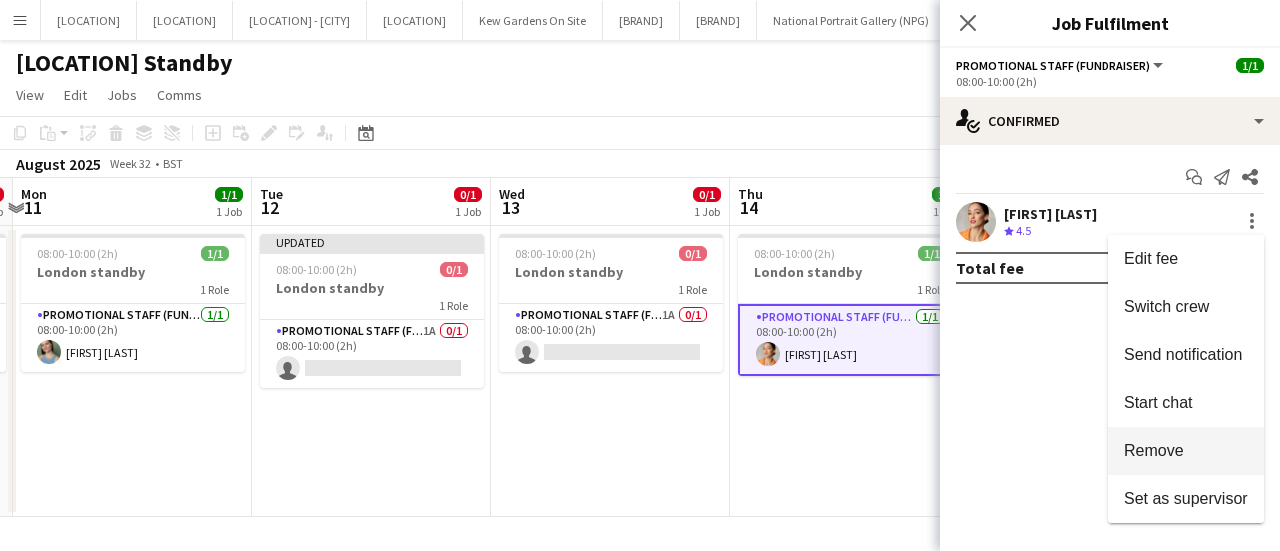 click on "Remove" at bounding box center [1186, 451] 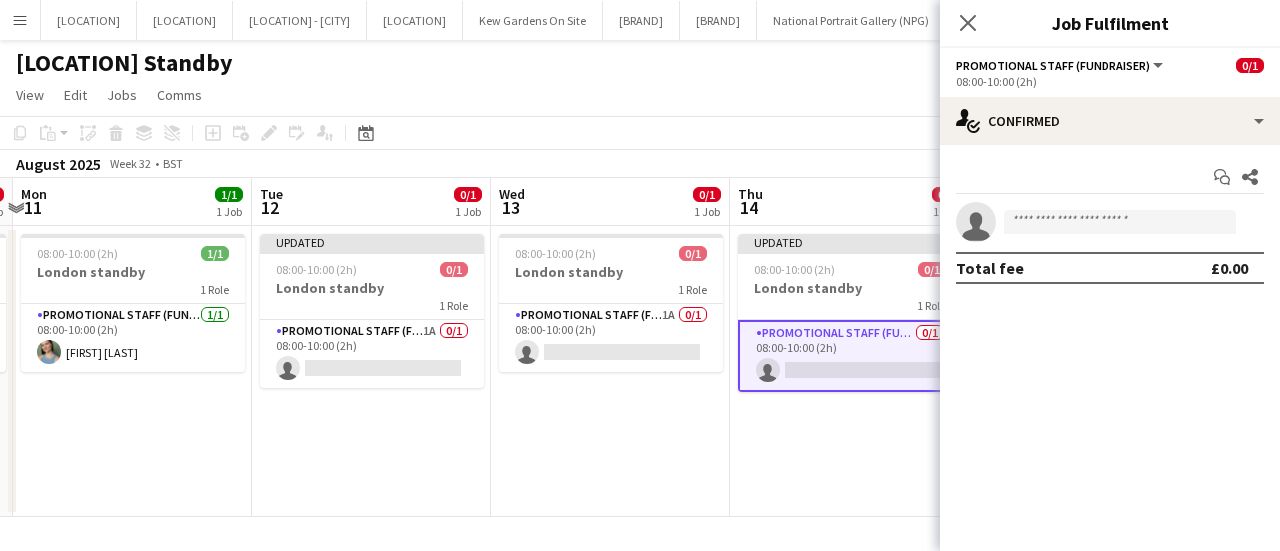 click on "View  Day view expanded Day view collapsed Month view Date picker Jump to today Expand Linked Jobs Collapse Linked Jobs  Edit  Copy Ctrl+C  Paste  Without Crew Ctrl+V With Crew Ctrl+Shift+V Paste as linked job  Group  Group Ungroup  Jobs  New Job Edit Job Delete Job New Linked Job Edit Linked Jobs Job fulfilment Promote Role Copy Role URL  Comms  Notify confirmed crew Create chat" 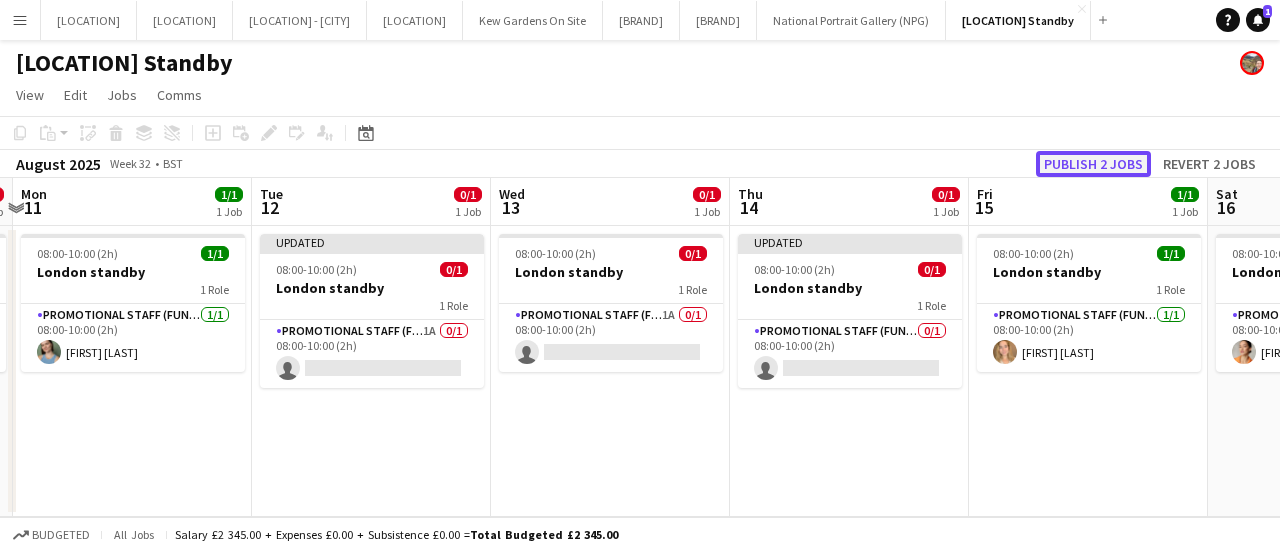 click on "Publish 2 jobs" 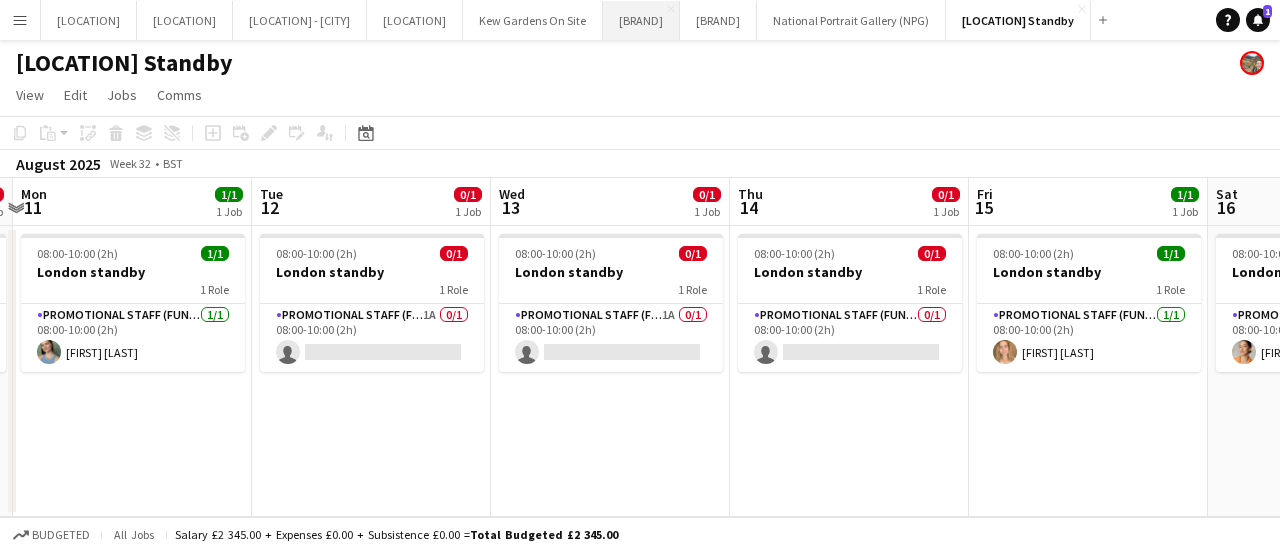 click on "Royal Museums Greenwich (RMG)
Close" at bounding box center (641, 20) 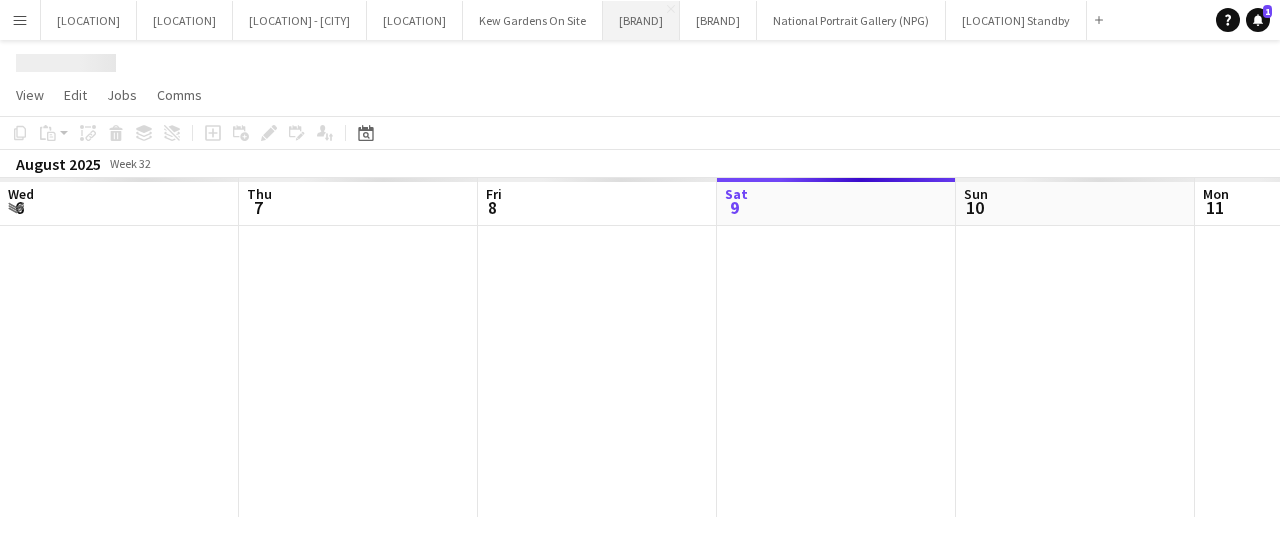 scroll, scrollTop: 0, scrollLeft: 250, axis: horizontal 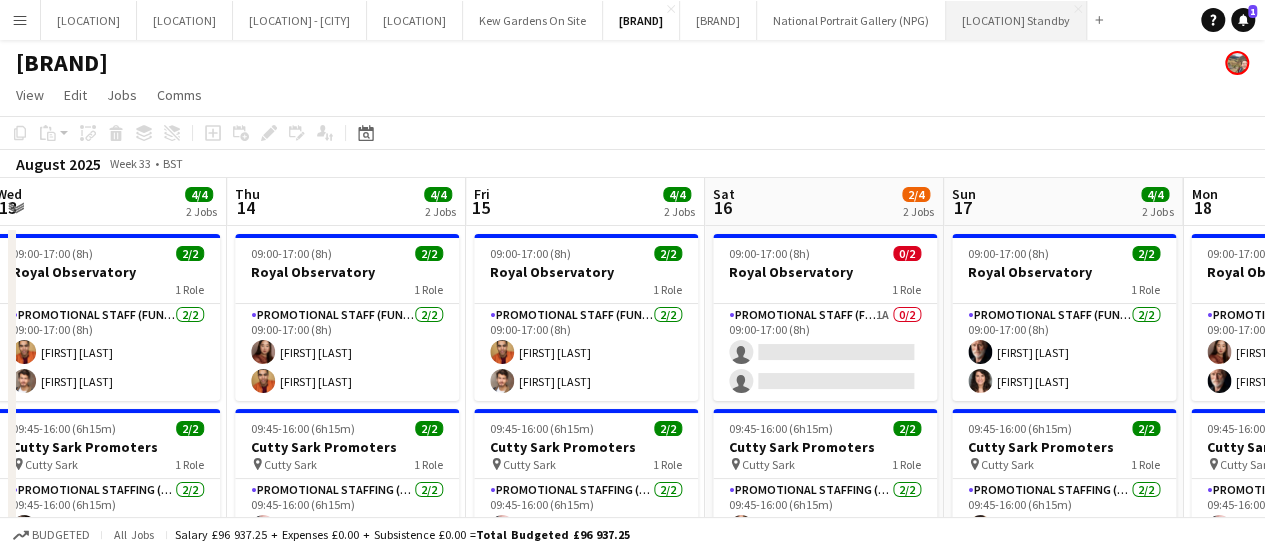 click on "[LOCATION] Standby
Close" at bounding box center [1016, 20] 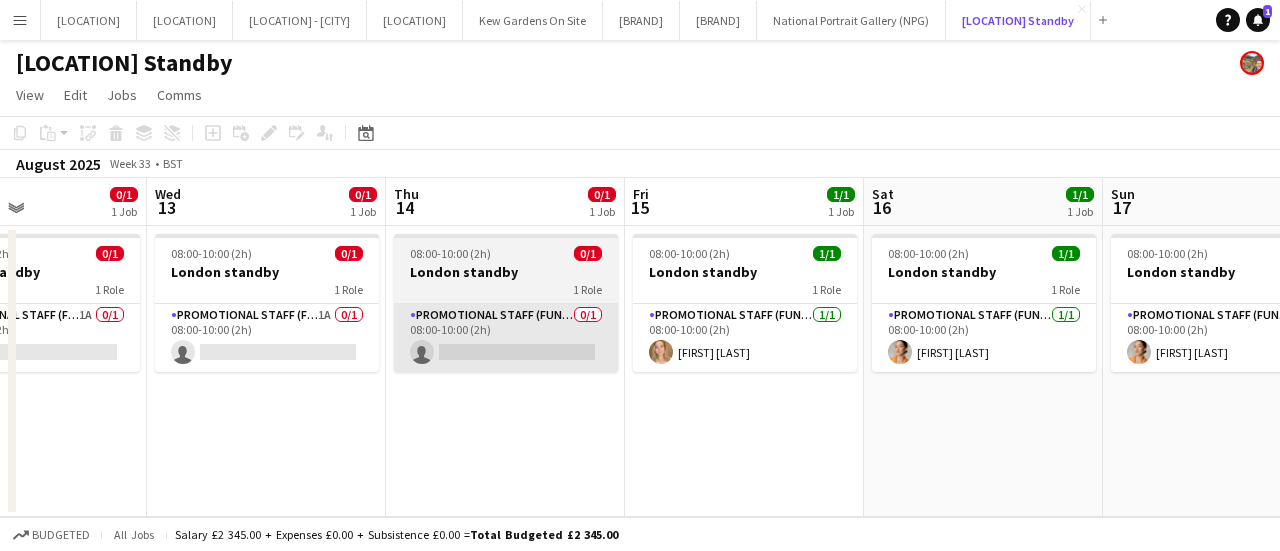 scroll, scrollTop: 0, scrollLeft: 543, axis: horizontal 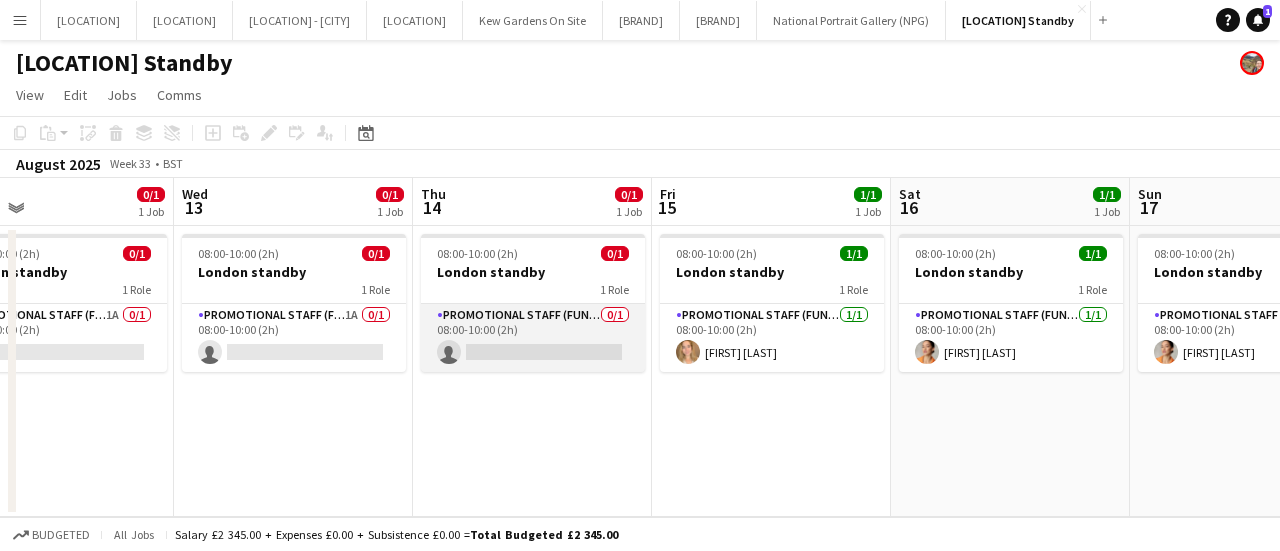 click on "Promotional Staff (Fundraiser)   0/1   08:00-10:00 (2h)
single-neutral-actions" at bounding box center (533, 338) 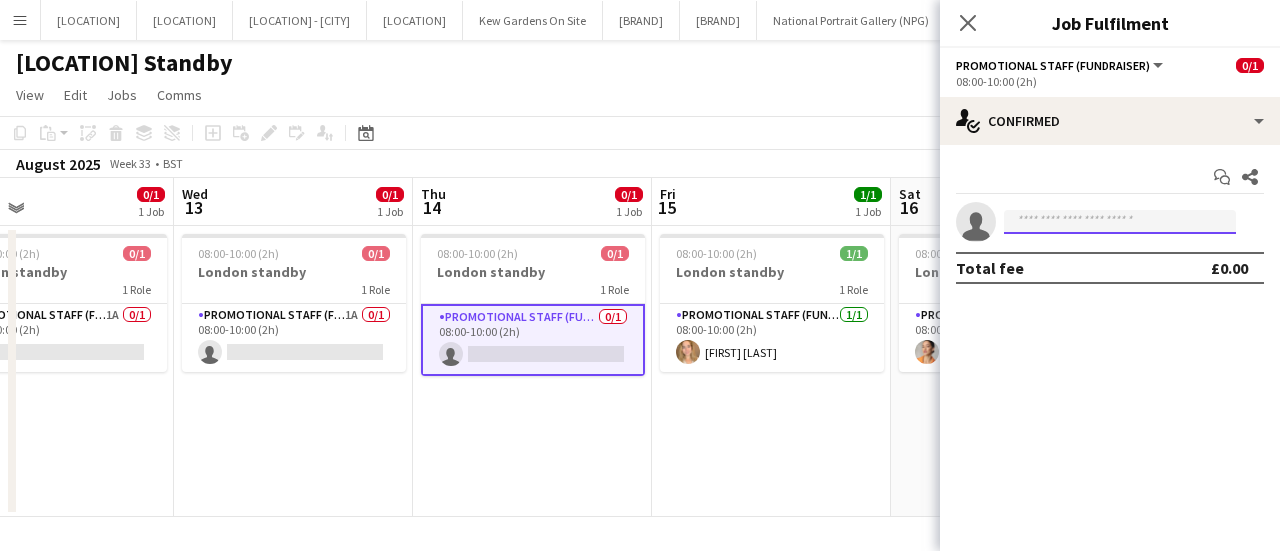 click at bounding box center [1120, 222] 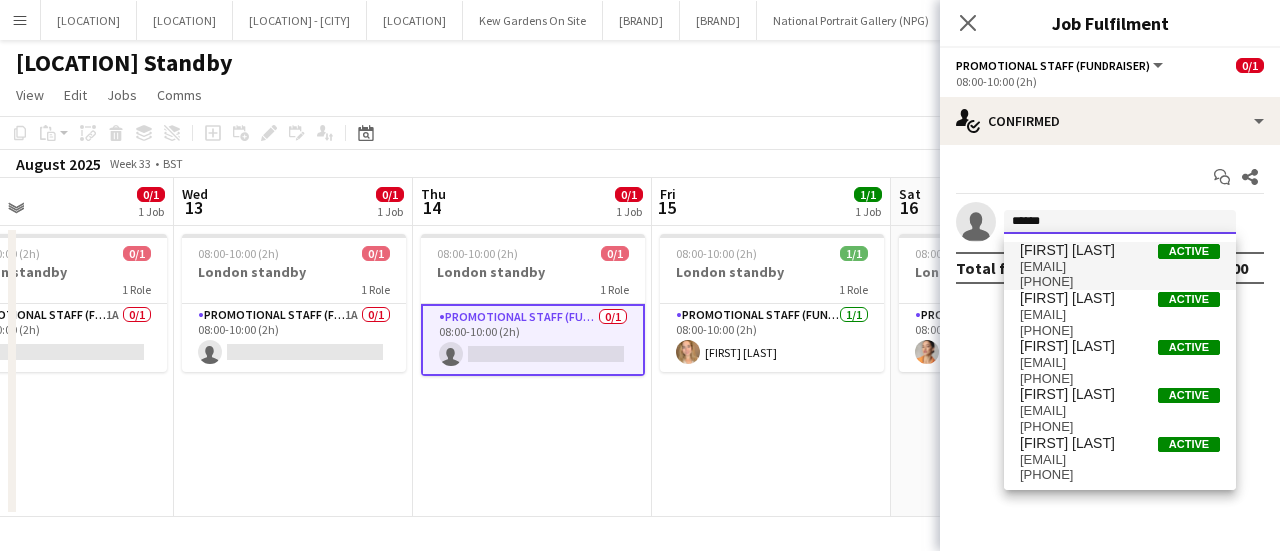 type on "******" 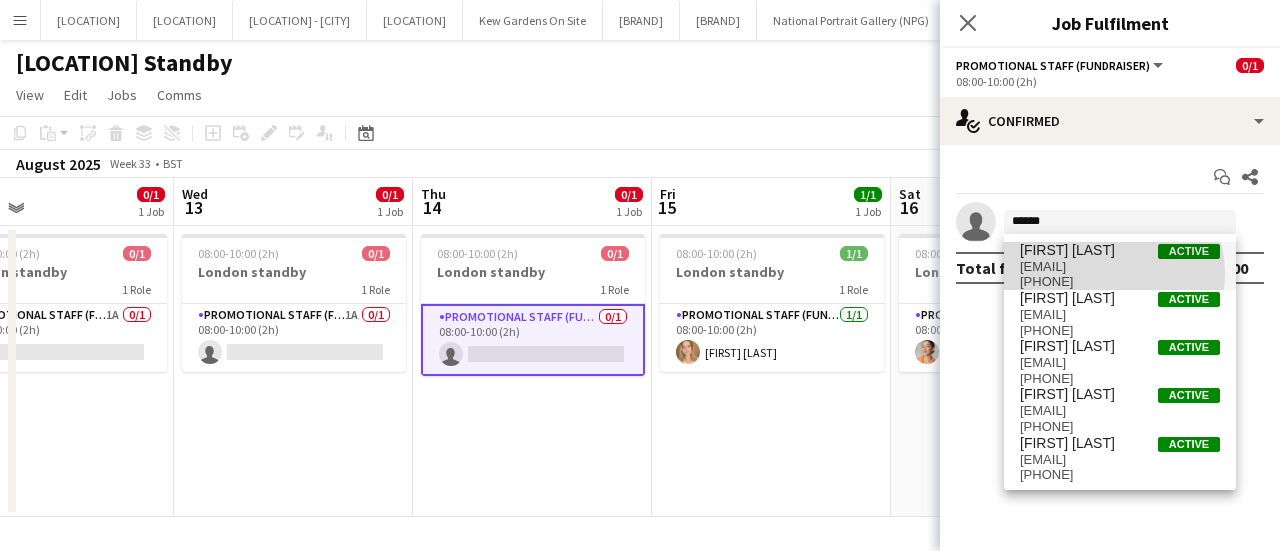 click on "[PHONE]" at bounding box center (1120, 282) 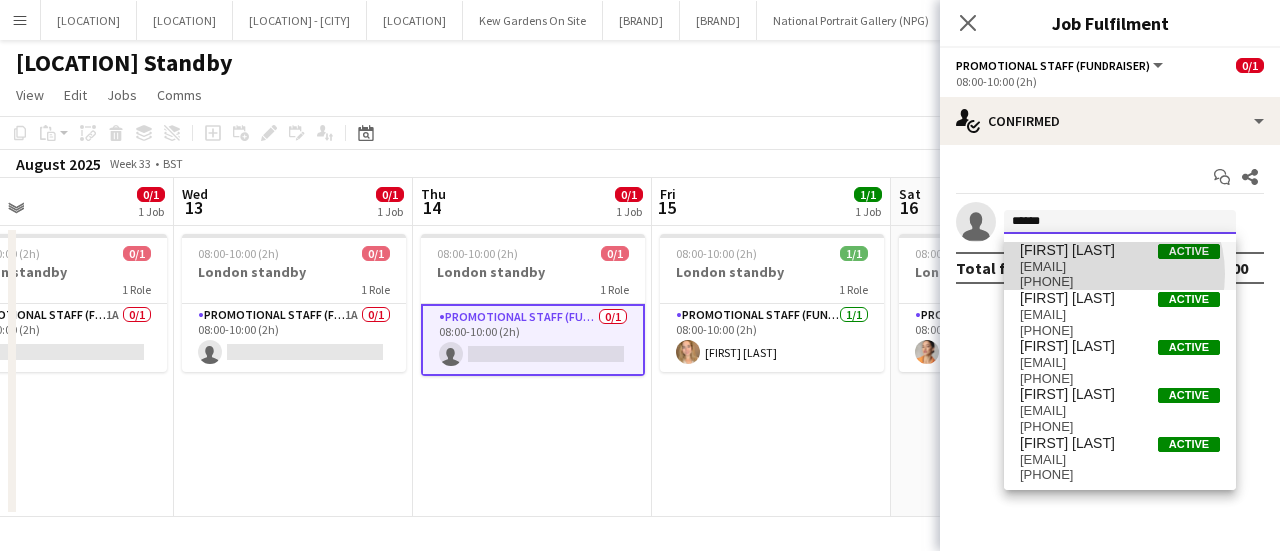 type 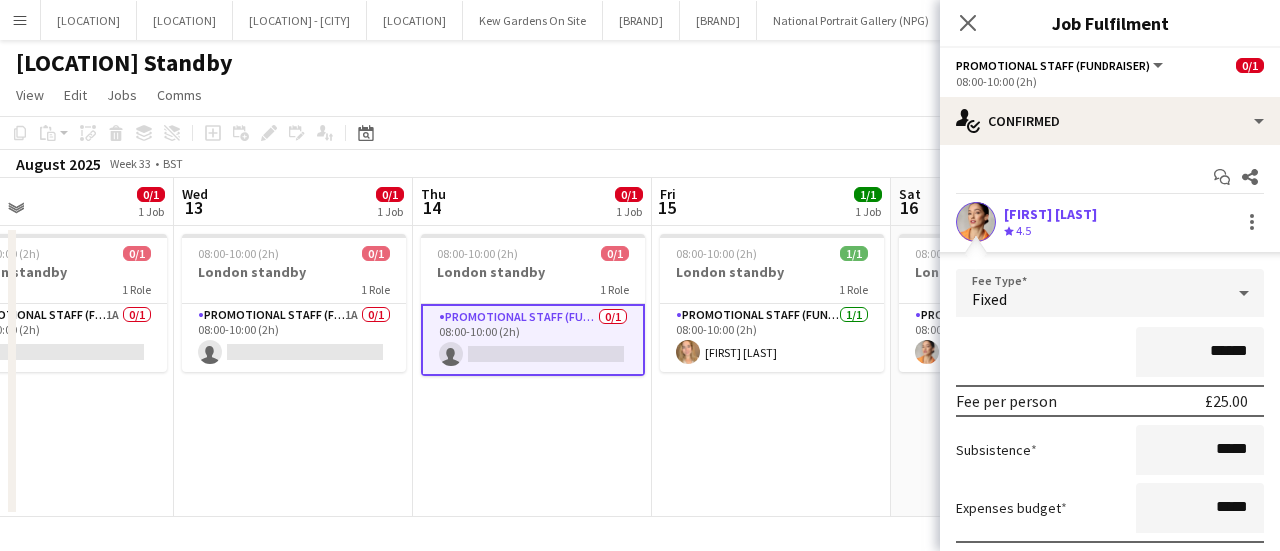 click on "Copy
Paste
Paste   Ctrl+V Paste with crew  Ctrl+Shift+V
Paste linked Job
Delete
Group
Ungroup
Add job
Add linked Job
Edit
Edit linked Job
Applicants
Date picker
AUG 2025 AUG 2025 Monday M Tuesday T Wednesday W Thursday T Friday F Saturday S Sunday S  AUG   1   2   3   4   5   6   7   8   9   10   11   12   13   14   15   16   17   18   19   20   21   22   23   24   25   26   27   28   29   30   31
Comparison range
Comparison range
Today" 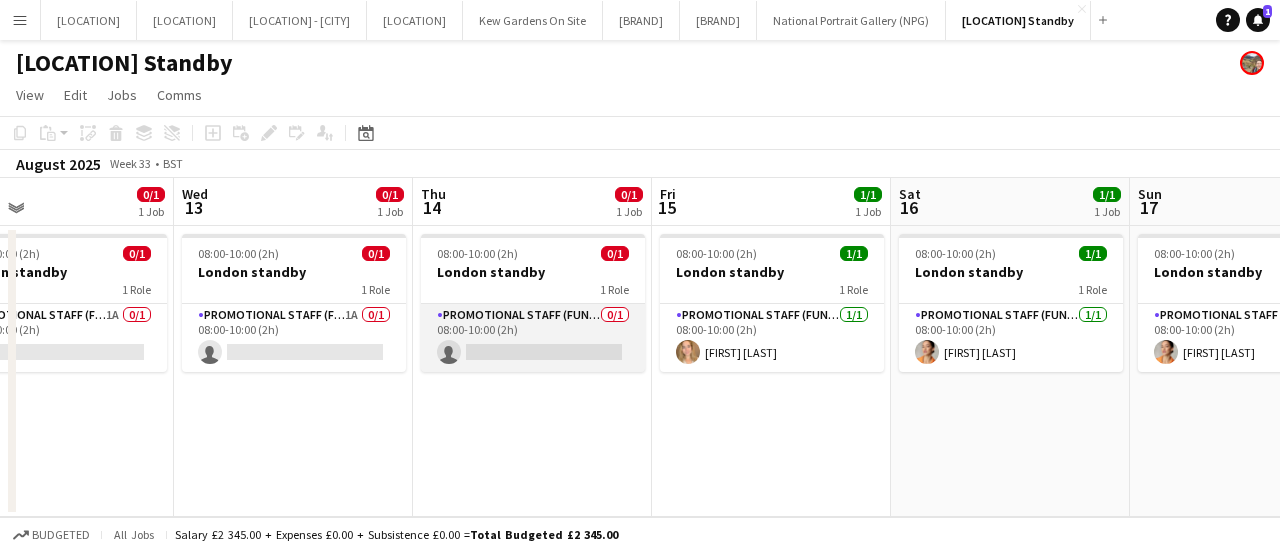 click on "Promotional Staff (Fundraiser)   0/1   08:00-10:00 (2h)
single-neutral-actions" at bounding box center (533, 338) 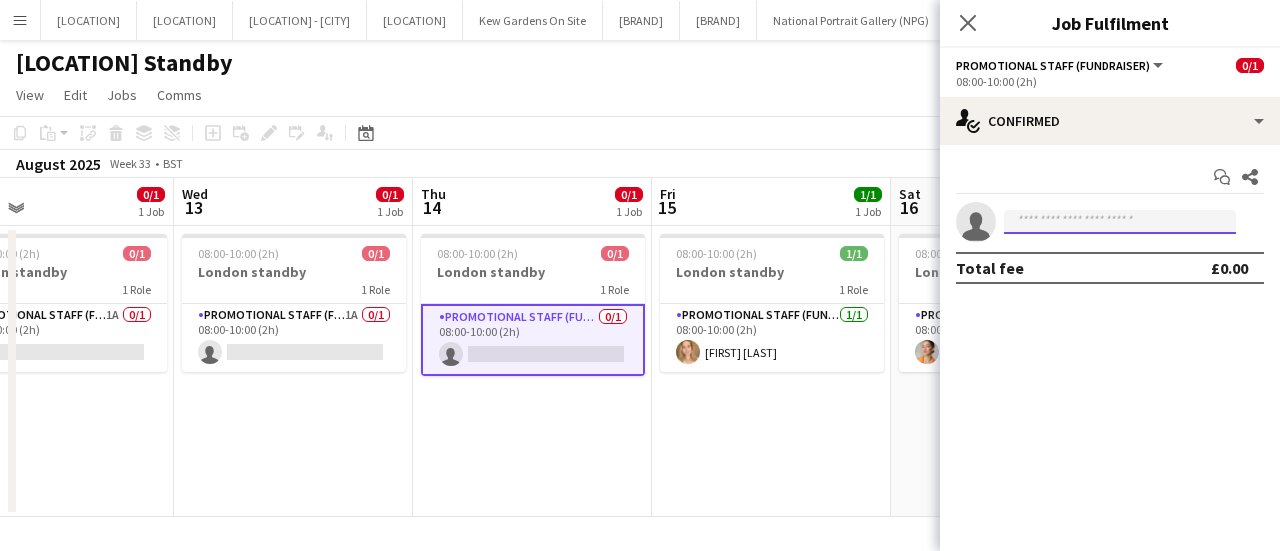 click at bounding box center [1120, 222] 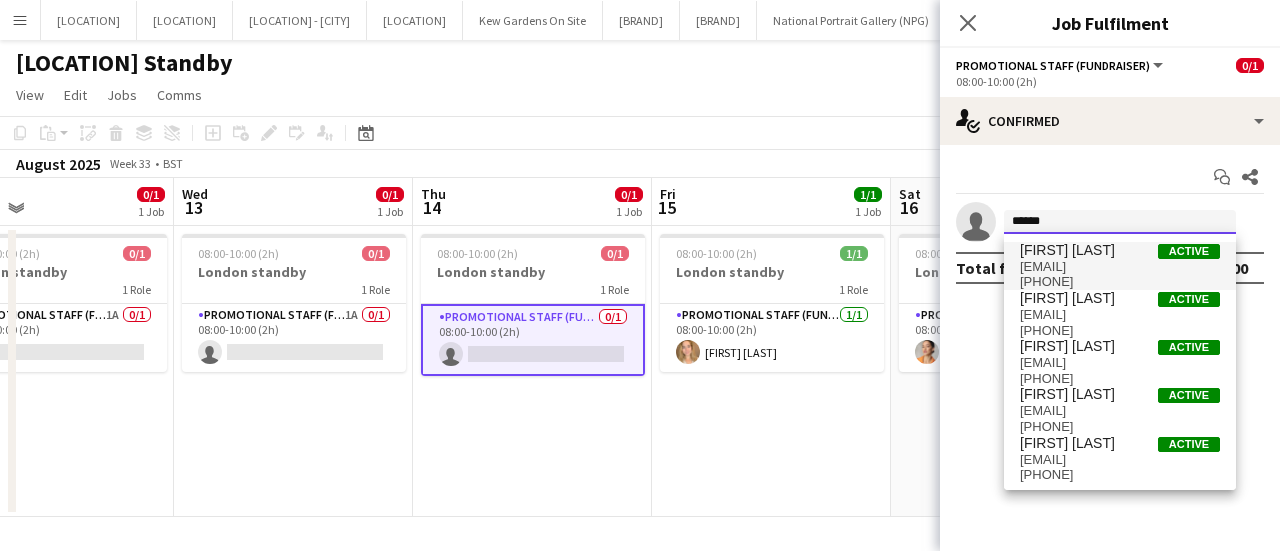 type on "******" 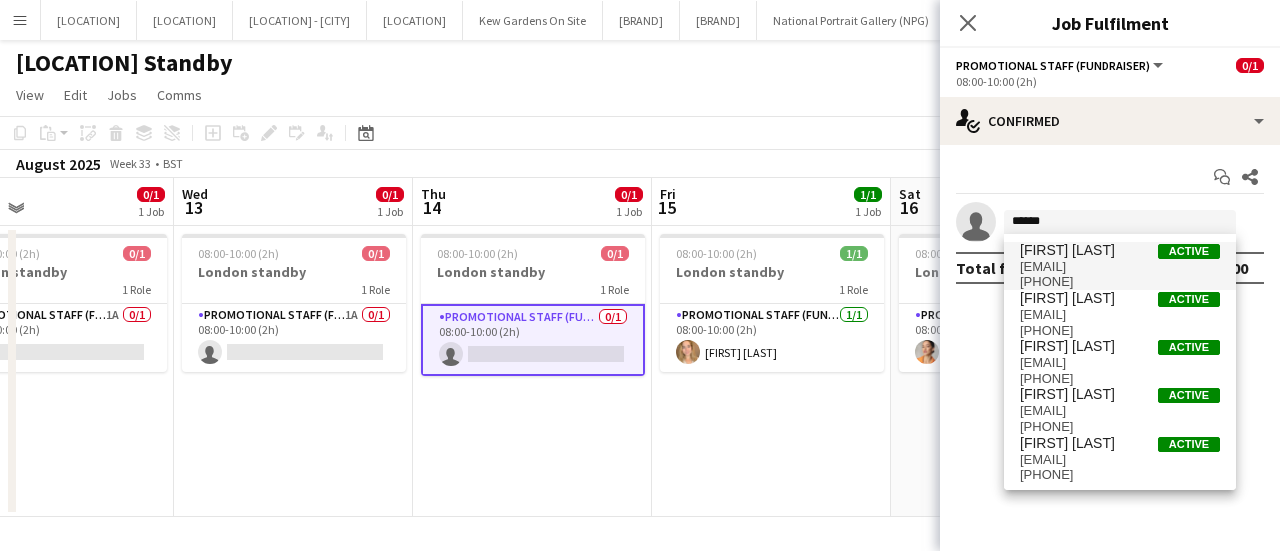 click on "[EMAIL]" at bounding box center (1120, 267) 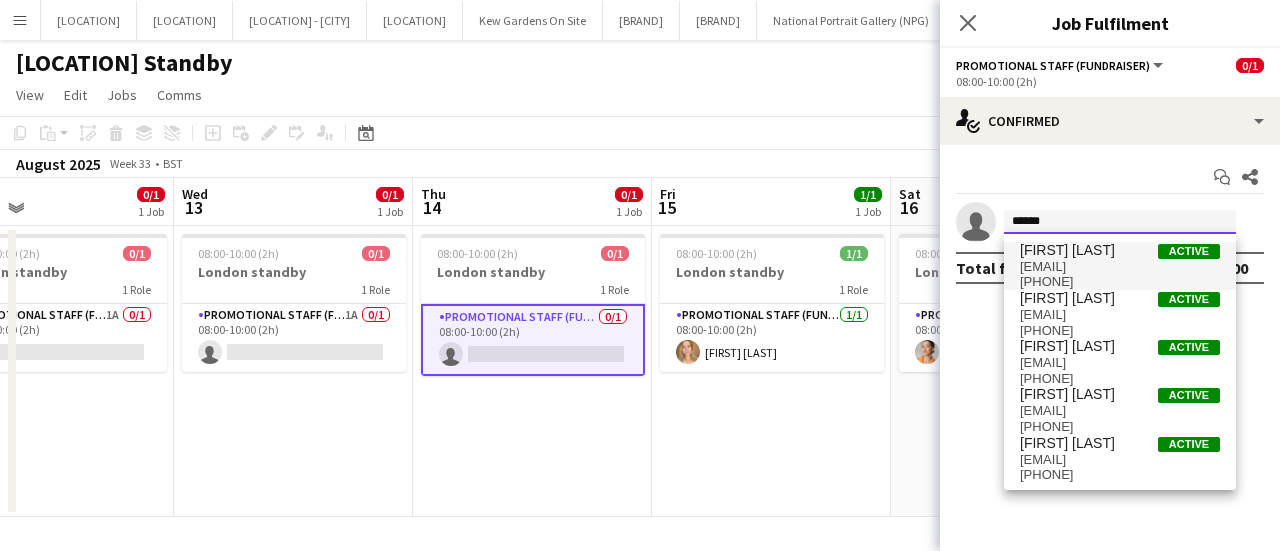 type 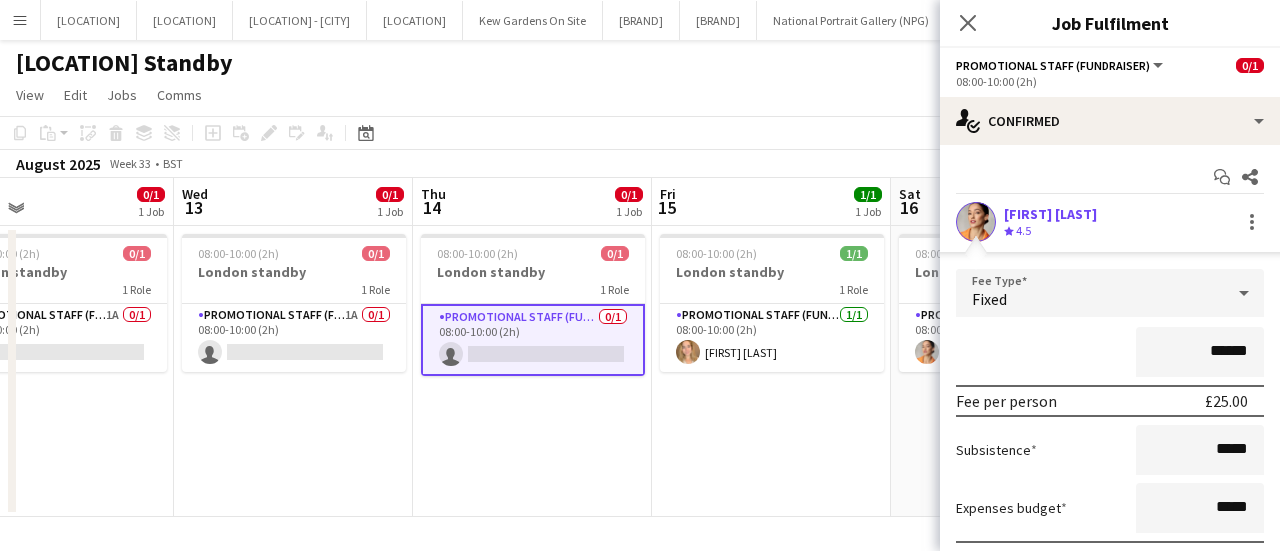 scroll, scrollTop: 144, scrollLeft: 0, axis: vertical 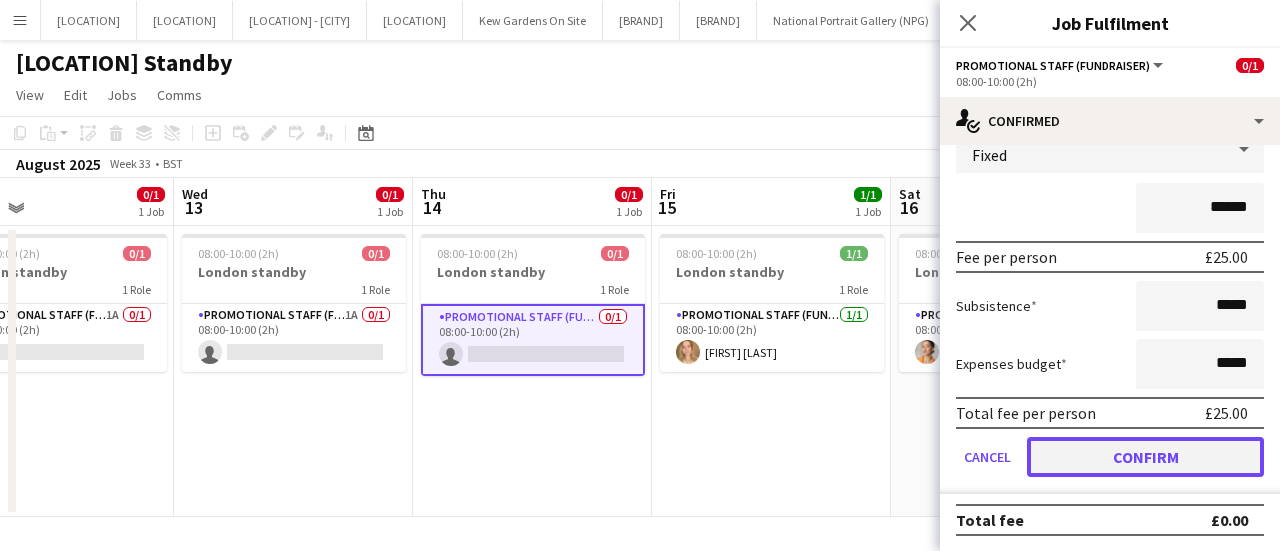 click on "Confirm" at bounding box center (1145, 457) 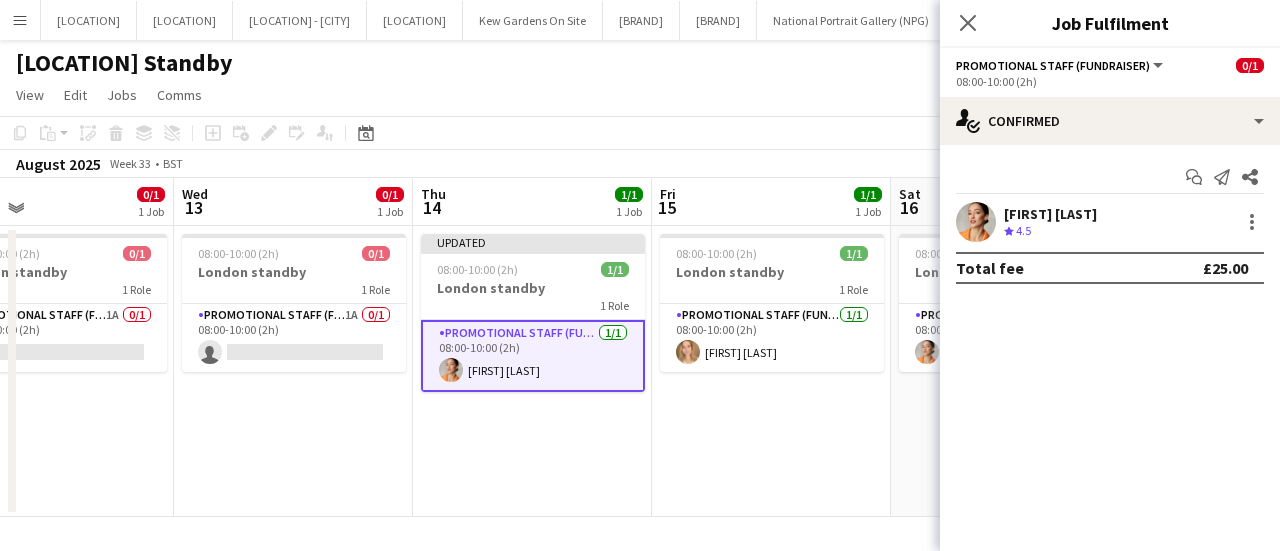 scroll, scrollTop: 0, scrollLeft: 0, axis: both 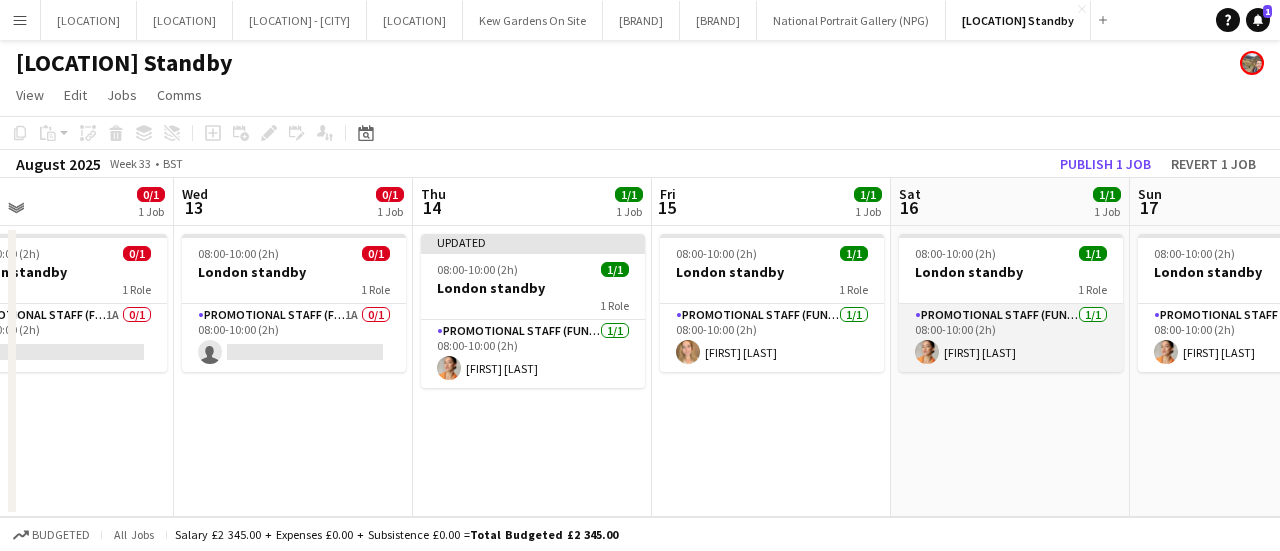 click on "Promotional Staff (Fundraiser)   1/1   08:00-10:00 (2h)
[FIRST] [LAST]" at bounding box center (1011, 338) 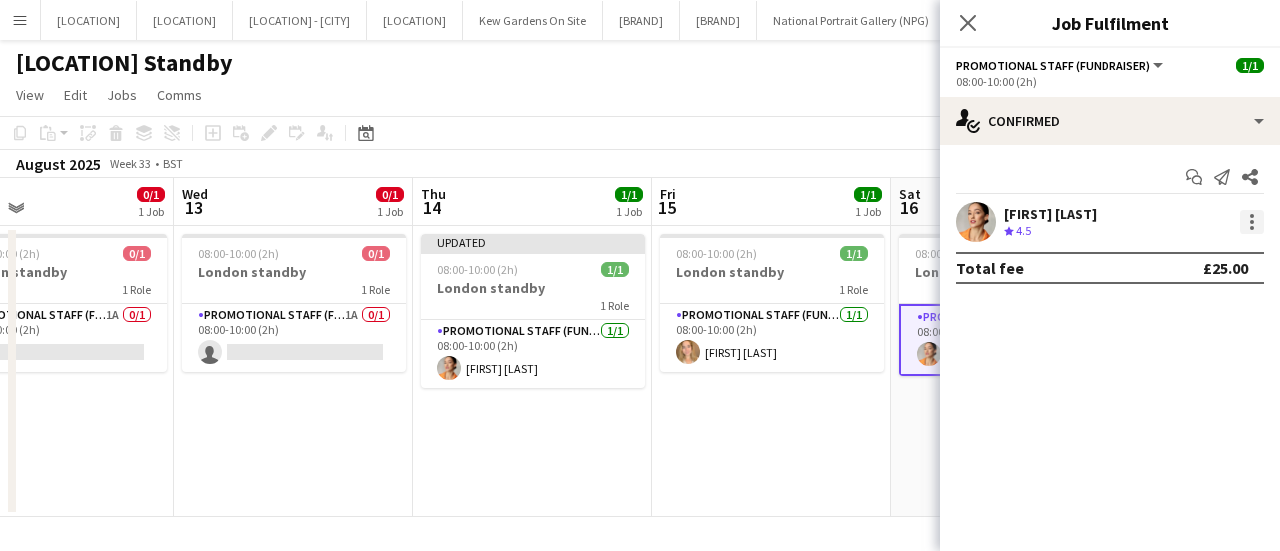 click at bounding box center [1252, 222] 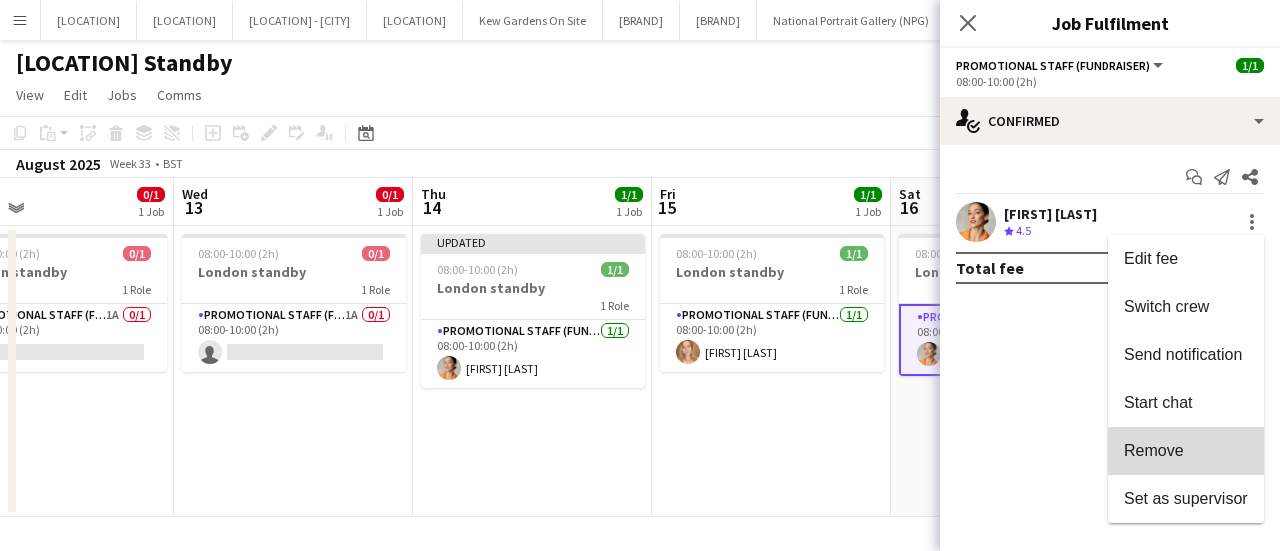 click on "Remove" at bounding box center (1154, 450) 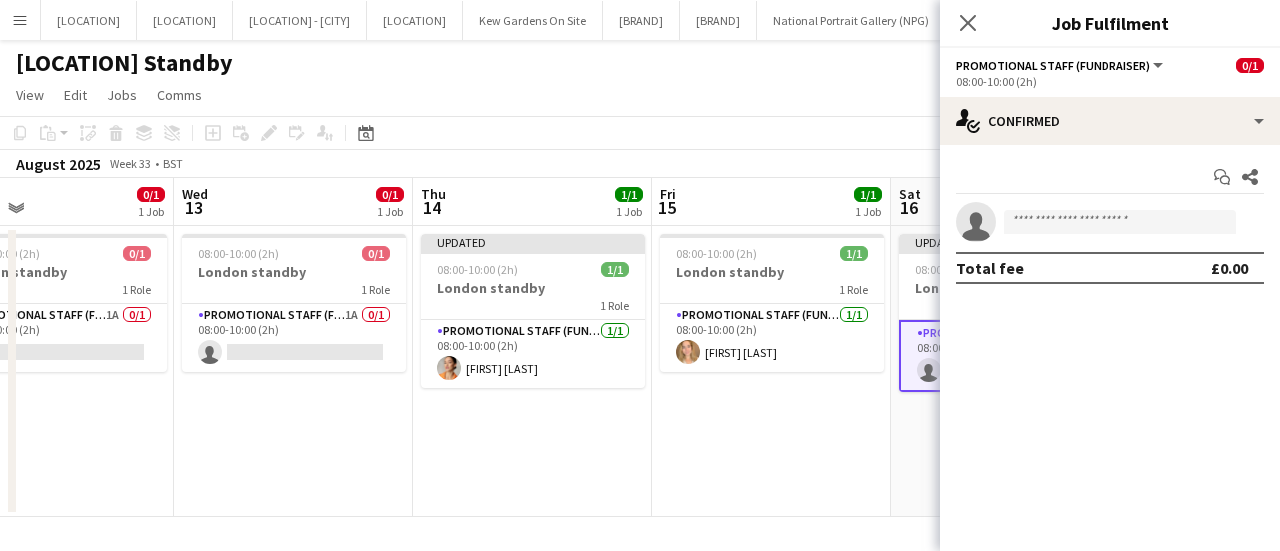 click on "View  Day view expanded Day view collapsed Month view Date picker Jump to today Expand Linked Jobs Collapse Linked Jobs  Edit  Copy Ctrl+C  Paste  Without Crew Ctrl+V With Crew Ctrl+Shift+V Paste as linked job  Group  Group Ungroup  Jobs  New Job Edit Job Delete Job New Linked Job Edit Linked Jobs Job fulfilment Promote Role Copy Role URL  Comms  Notify confirmed crew Create chat" 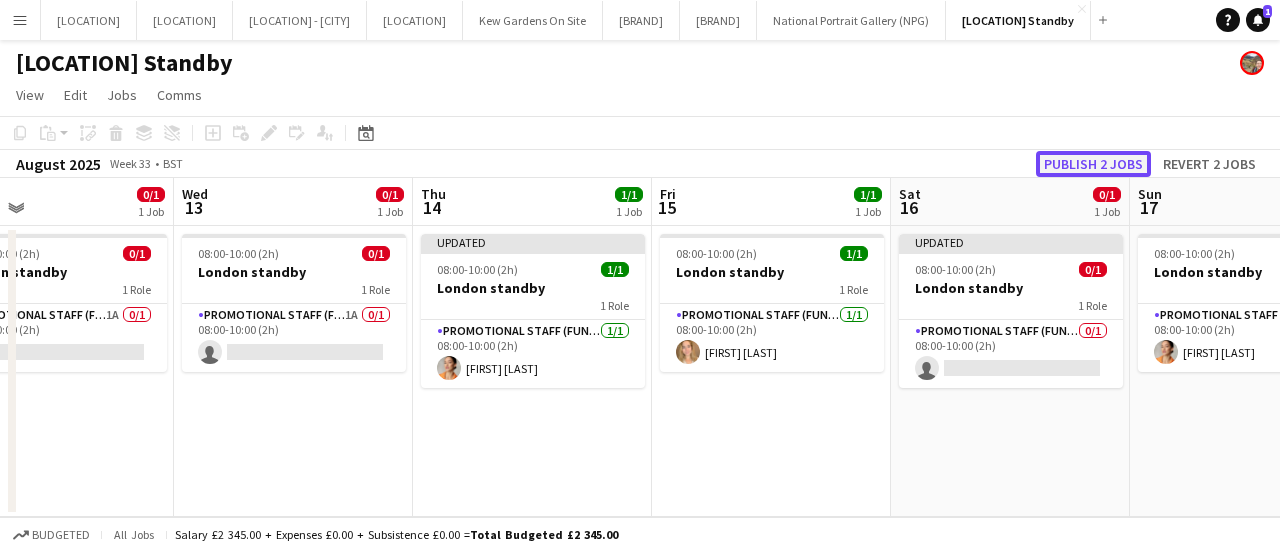 click on "Publish 2 jobs" 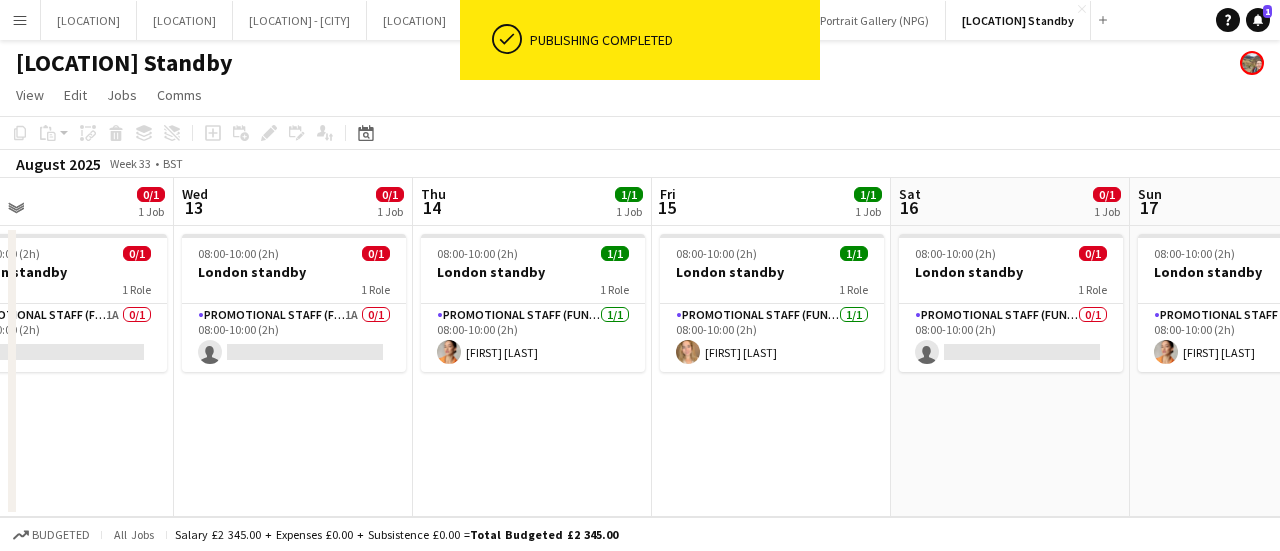 click on "View  Day view expanded Day view collapsed Month view Date picker Jump to today Expand Linked Jobs Collapse Linked Jobs  Edit  Copy Ctrl+C  Paste  Without Crew Ctrl+V With Crew Ctrl+Shift+V Paste as linked job  Group  Group Ungroup  Jobs  New Job Edit Job Delete Job New Linked Job Edit Linked Jobs Job fulfilment Promote Role Copy Role URL  Comms  Notify confirmed crew Create chat" 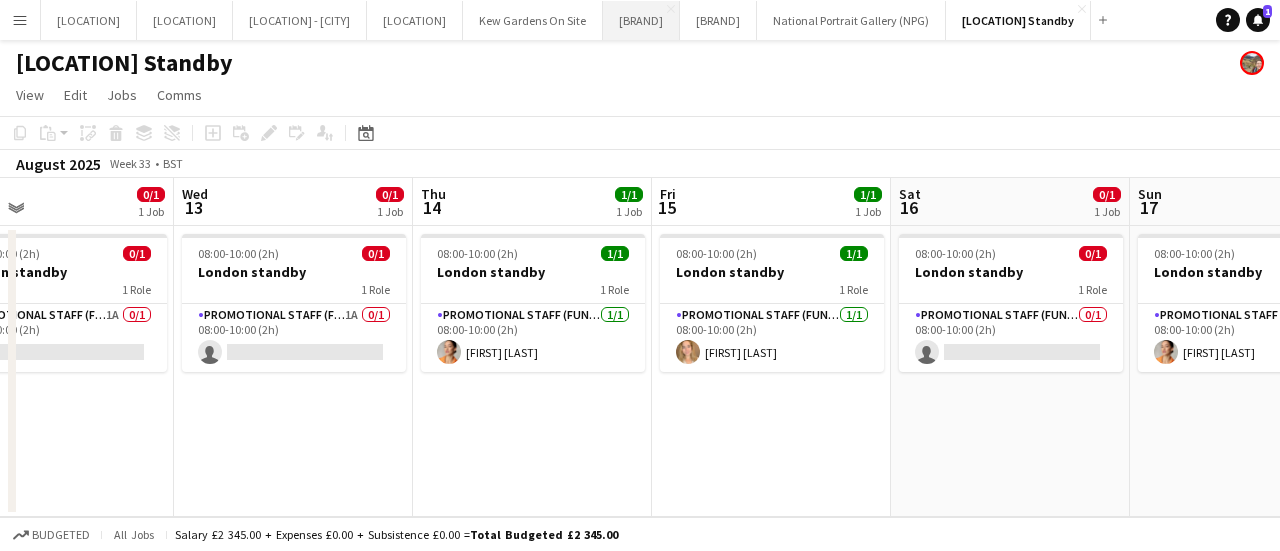 click on "Royal Museums Greenwich (RMG)
Close" at bounding box center [641, 20] 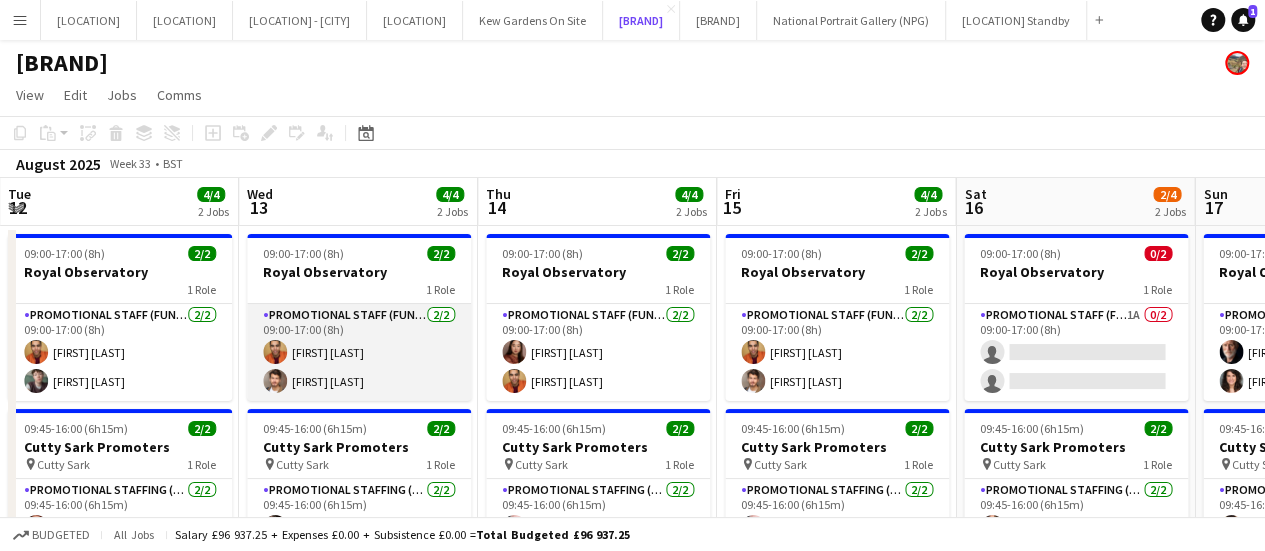 scroll, scrollTop: 0, scrollLeft: 959, axis: horizontal 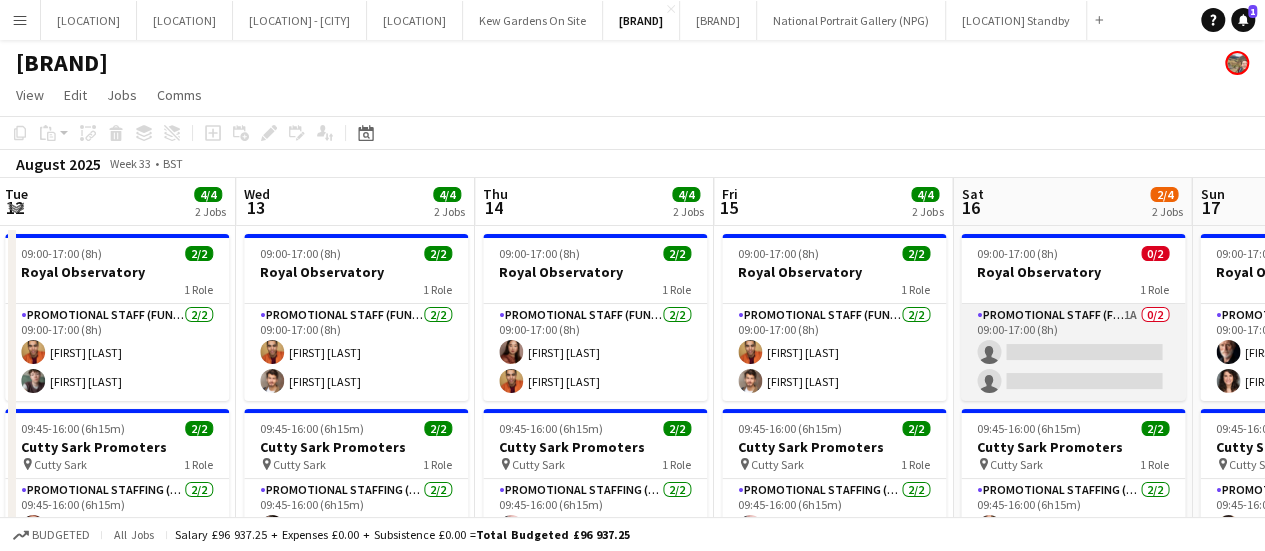 click on "Promotional Staff (Fundraiser)   1A   0/2   09:00-17:00 (8h)
single-neutral-actions
single-neutral-actions" at bounding box center [1073, 352] 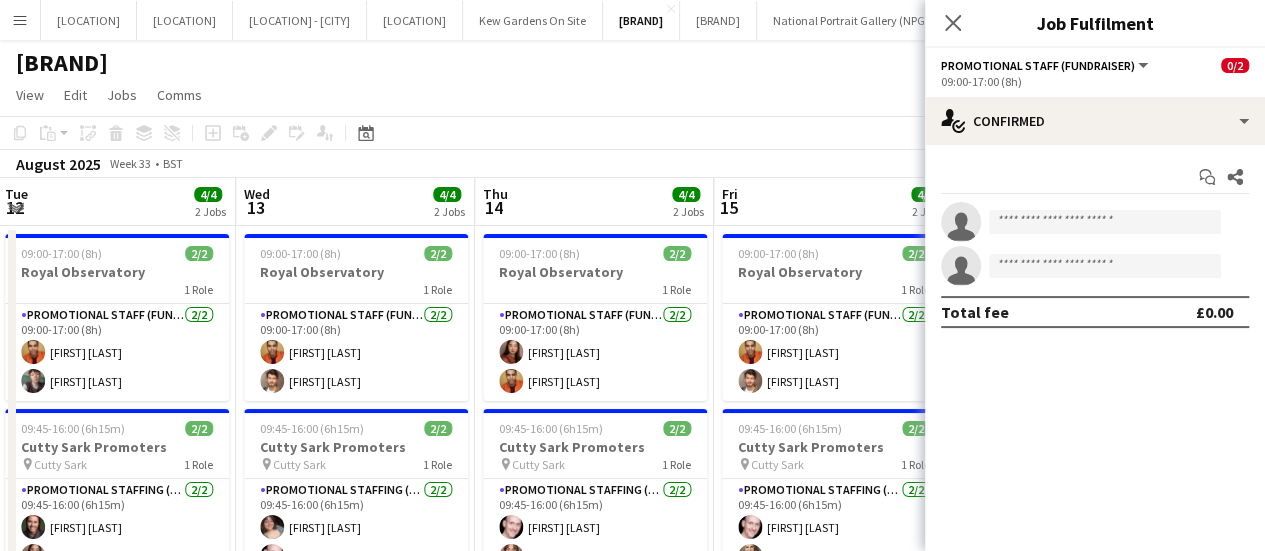click on "single-neutral-actions
single-neutral-actions" at bounding box center [1095, 244] 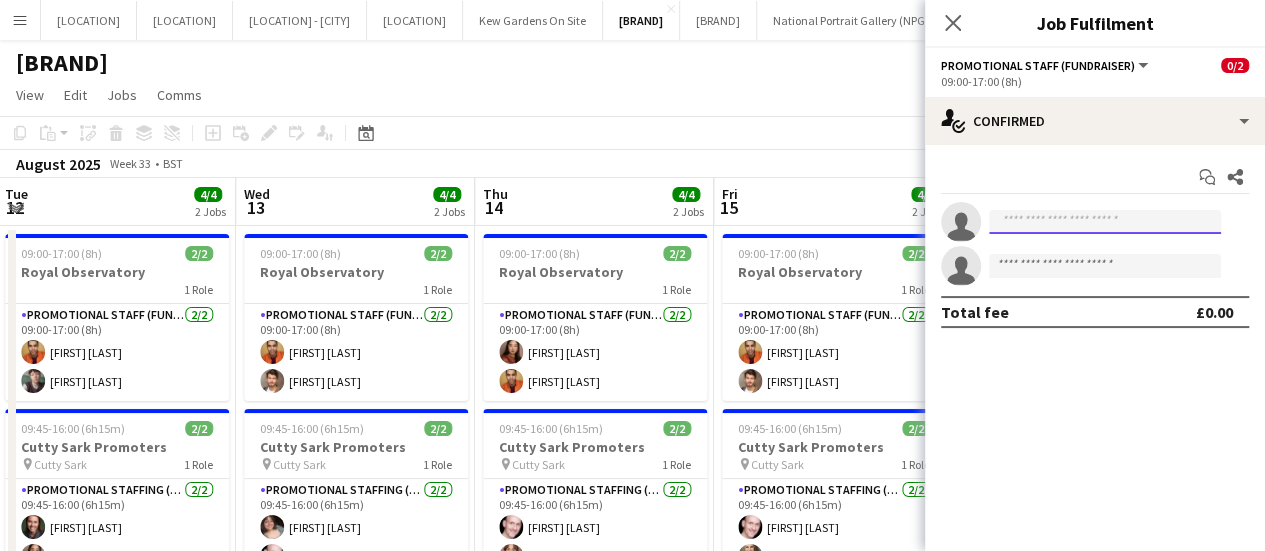 click at bounding box center [1105, 222] 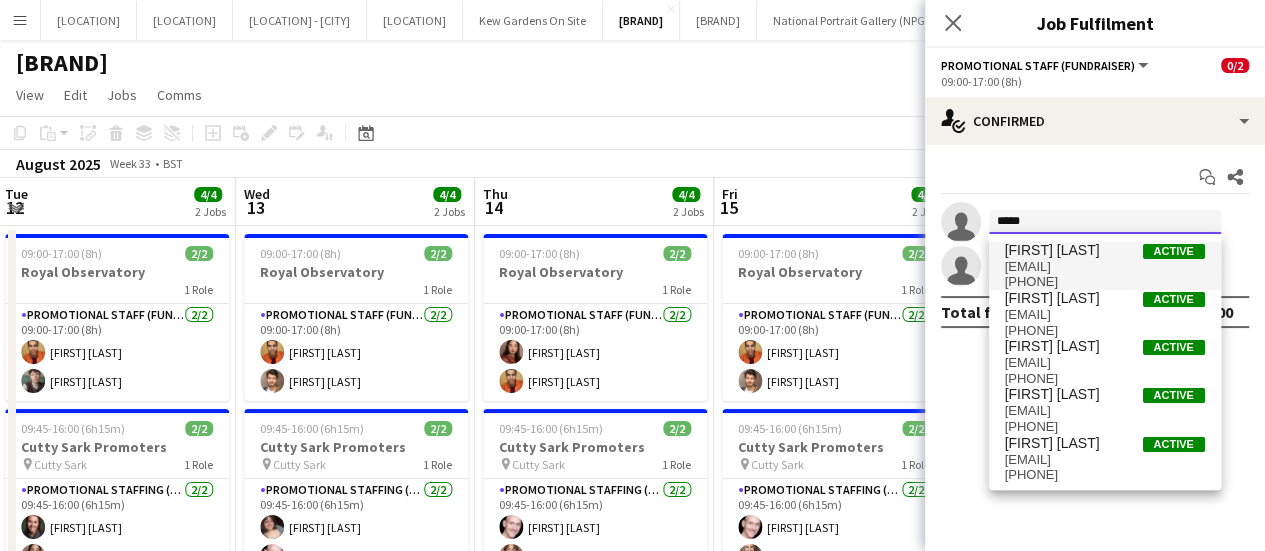 type on "*****" 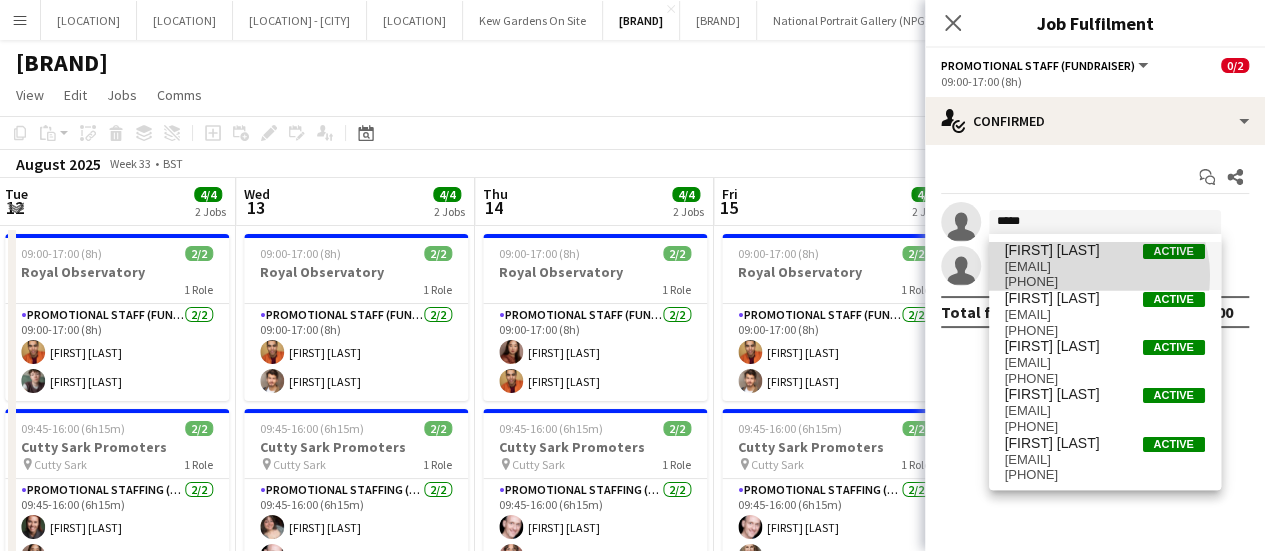 click on "[PHONE]" at bounding box center (1105, 282) 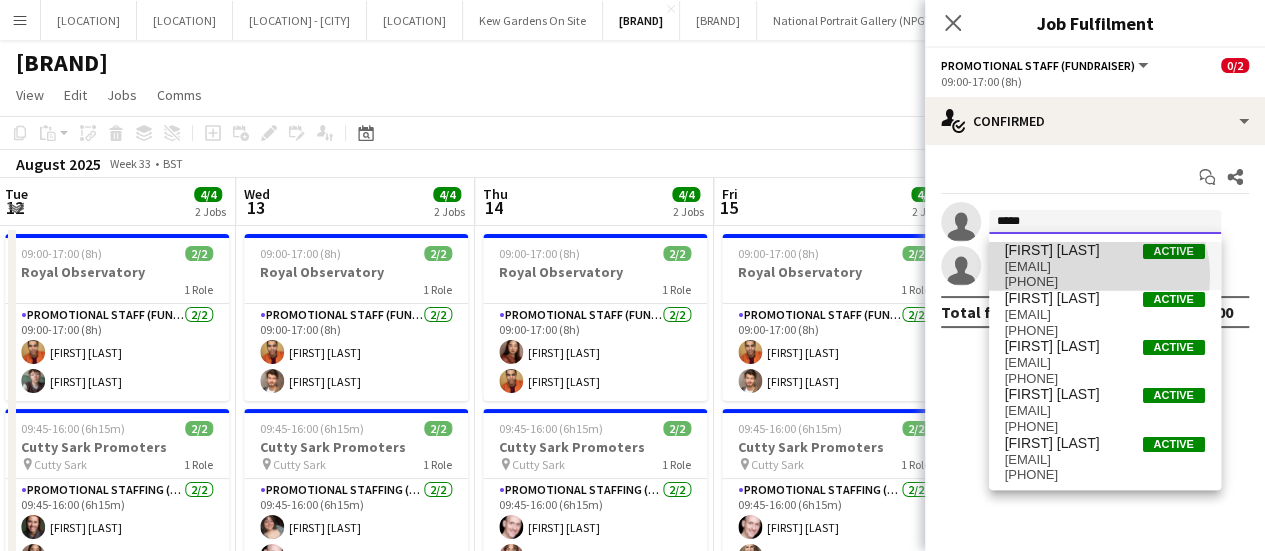 type 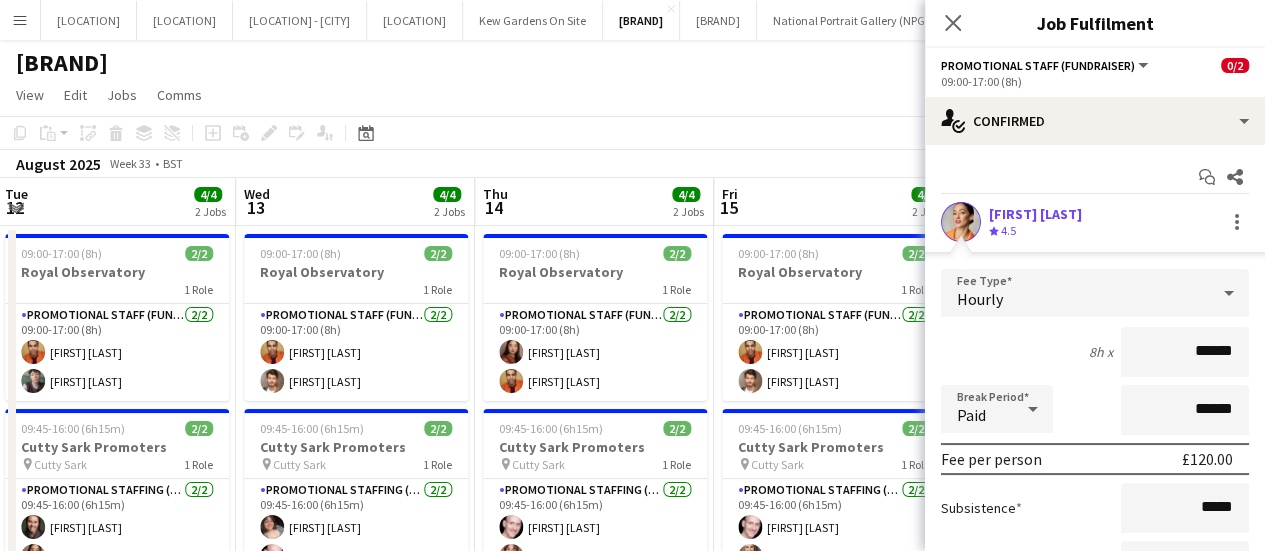 click on "August 2025   Week 33
•   BST" 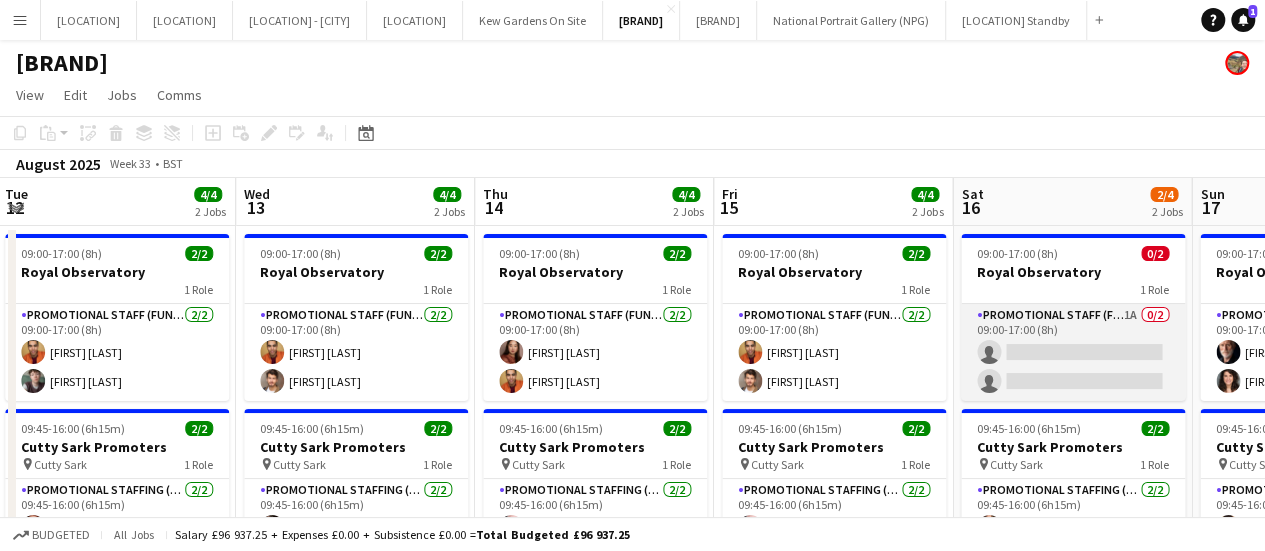 click on "Promotional Staff (Fundraiser)   1A   0/2   09:00-17:00 (8h)
single-neutral-actions
single-neutral-actions" at bounding box center (1073, 352) 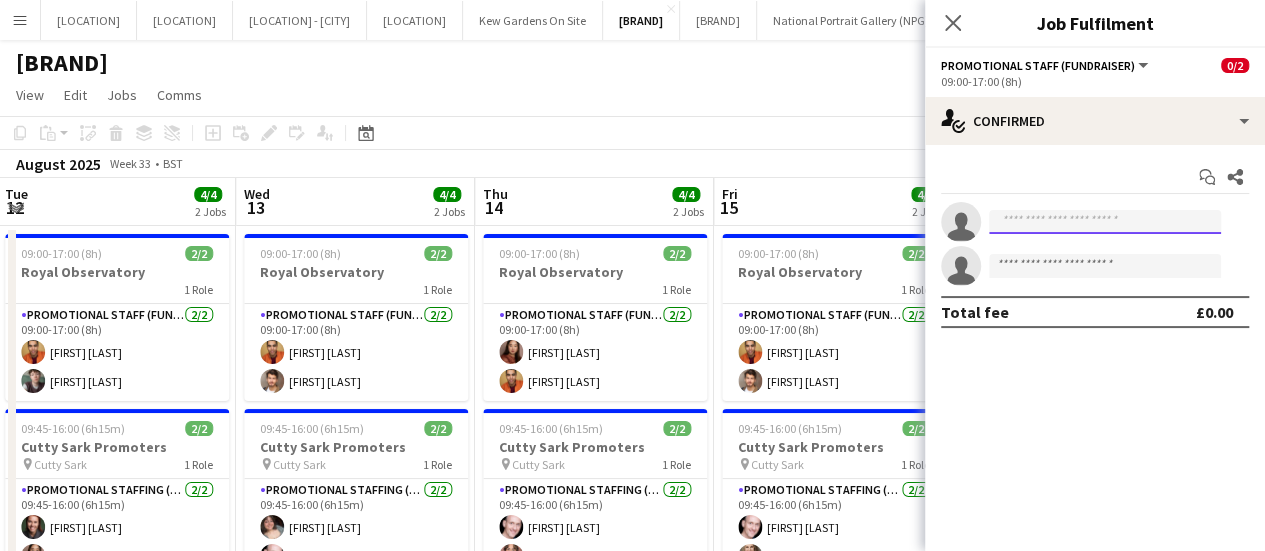 click at bounding box center [1105, 222] 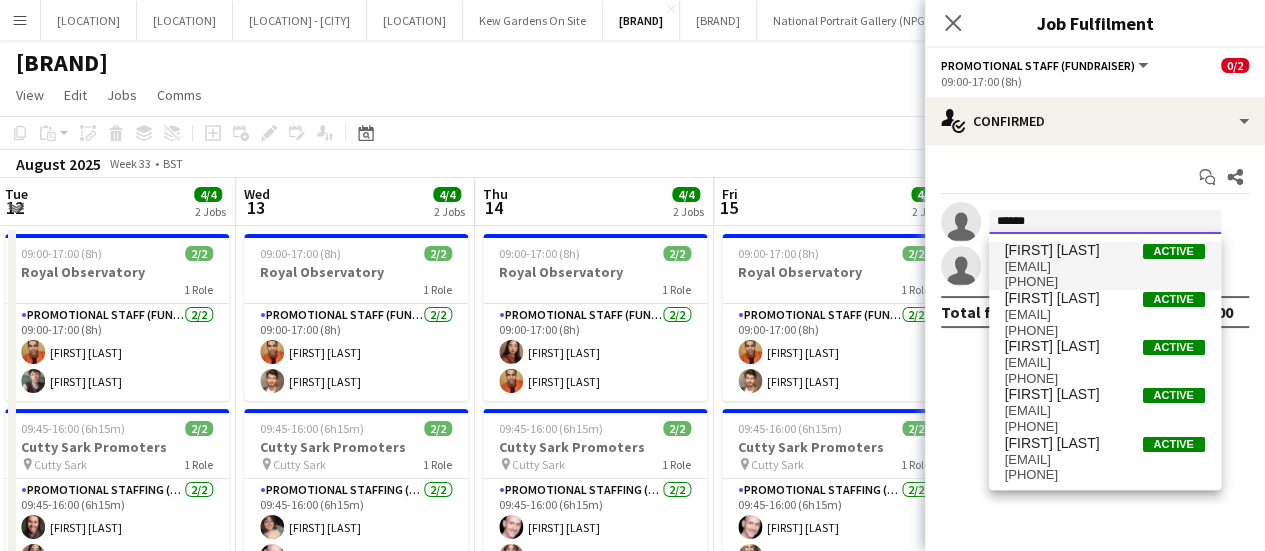 type on "******" 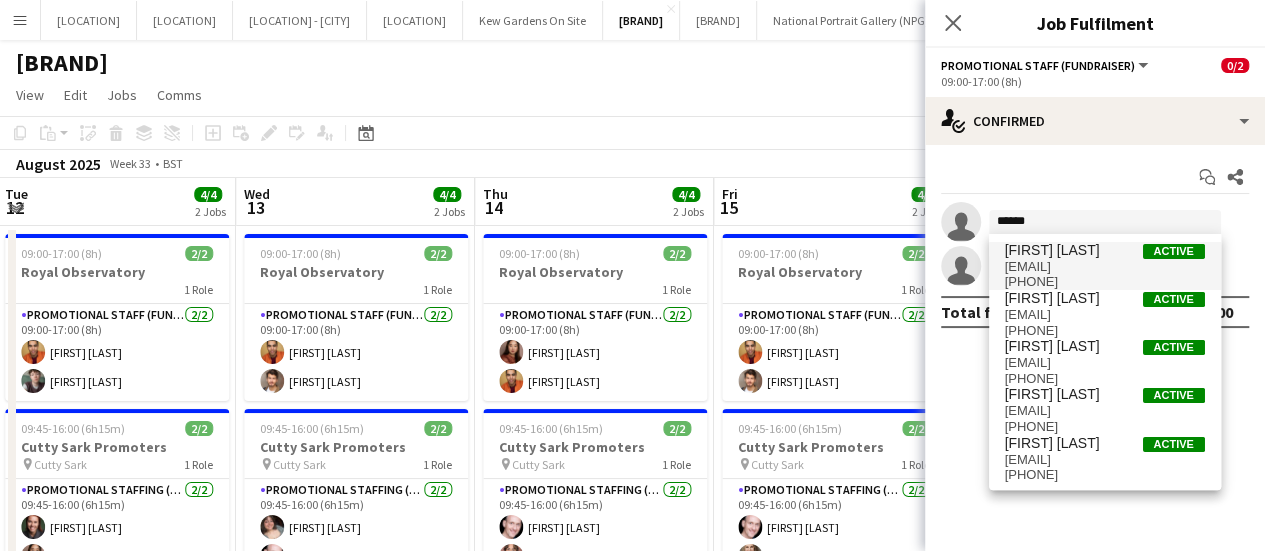 click on "[EMAIL]" at bounding box center [1105, 267] 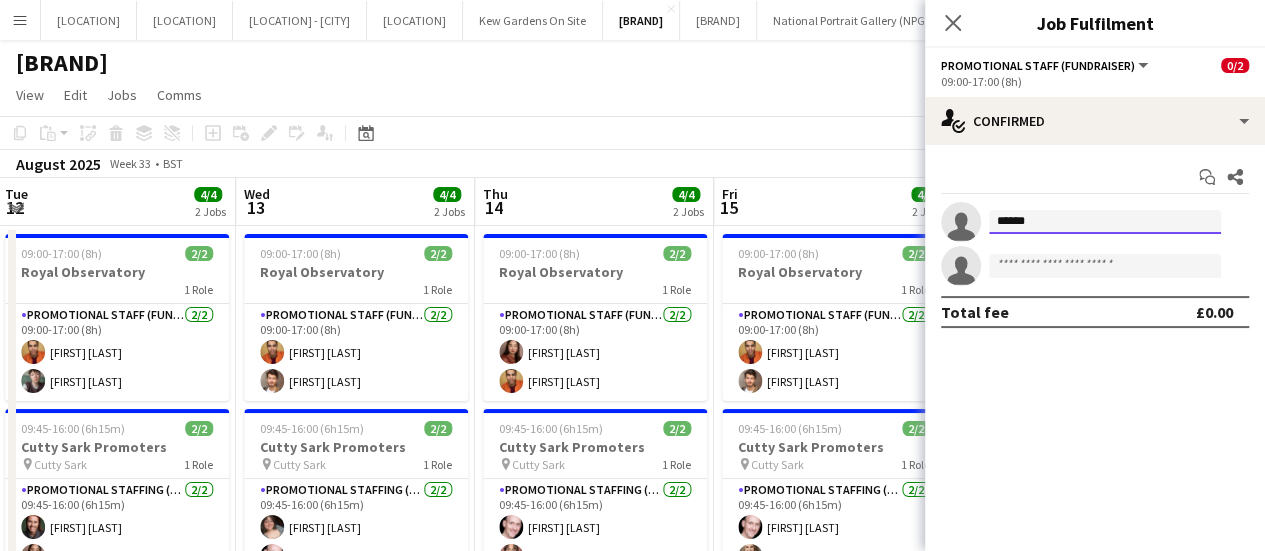 type 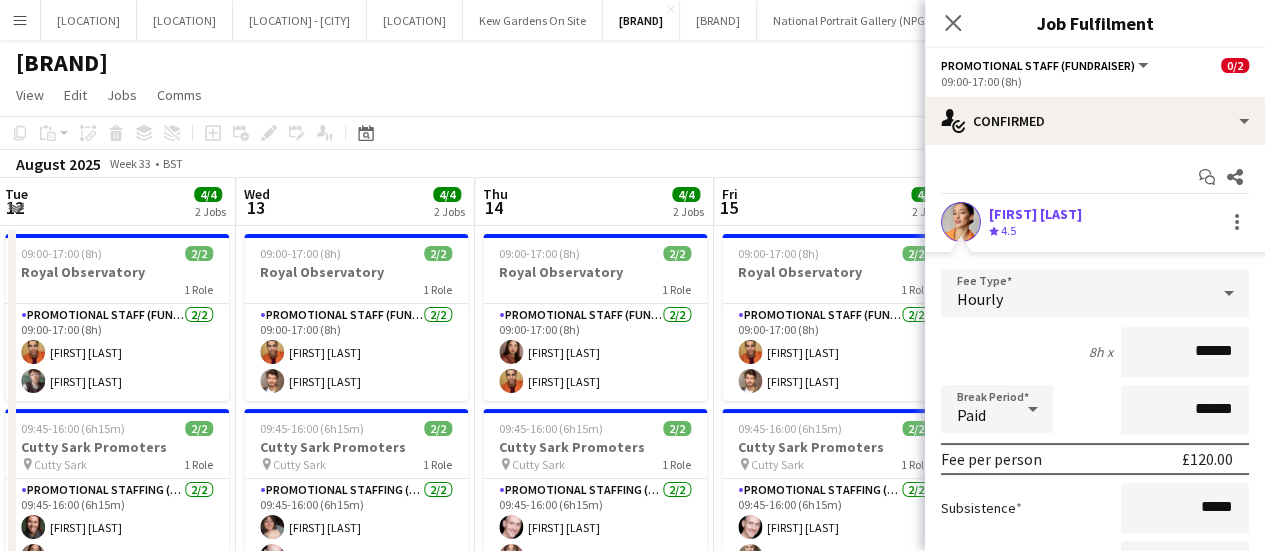 scroll, scrollTop: 246, scrollLeft: 0, axis: vertical 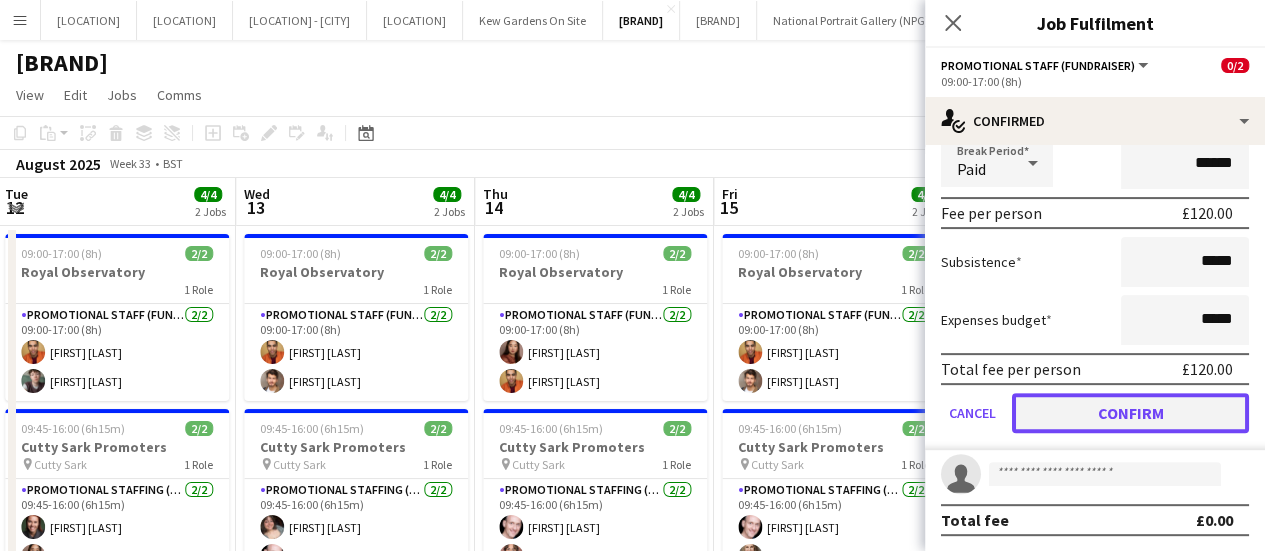 click on "Confirm" at bounding box center (1130, 413) 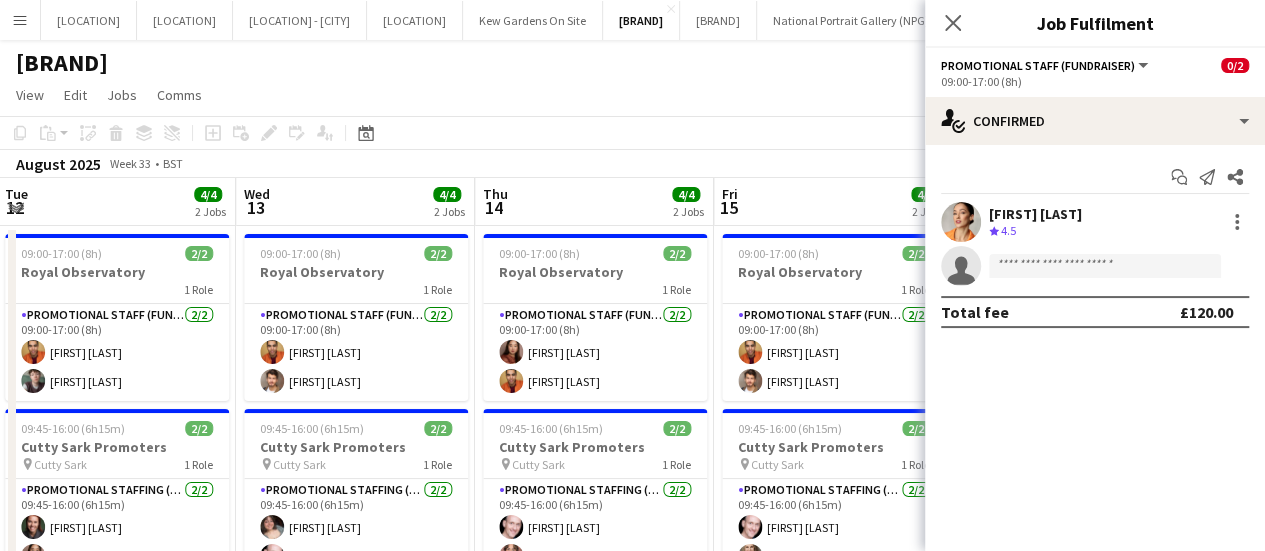 scroll, scrollTop: 0, scrollLeft: 0, axis: both 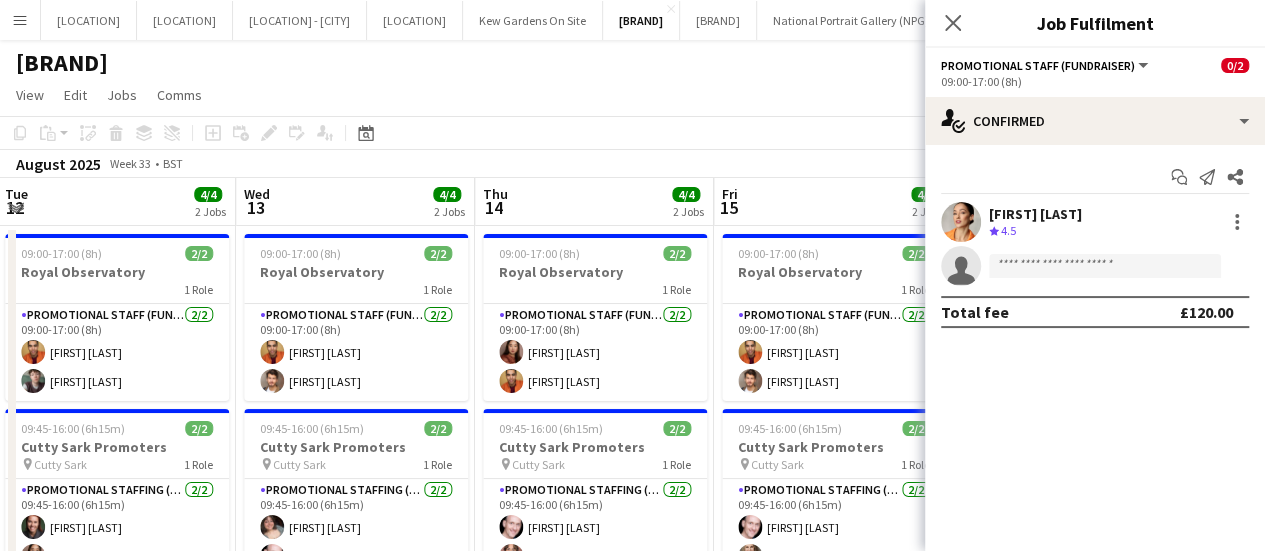 click on "[BRAND]" 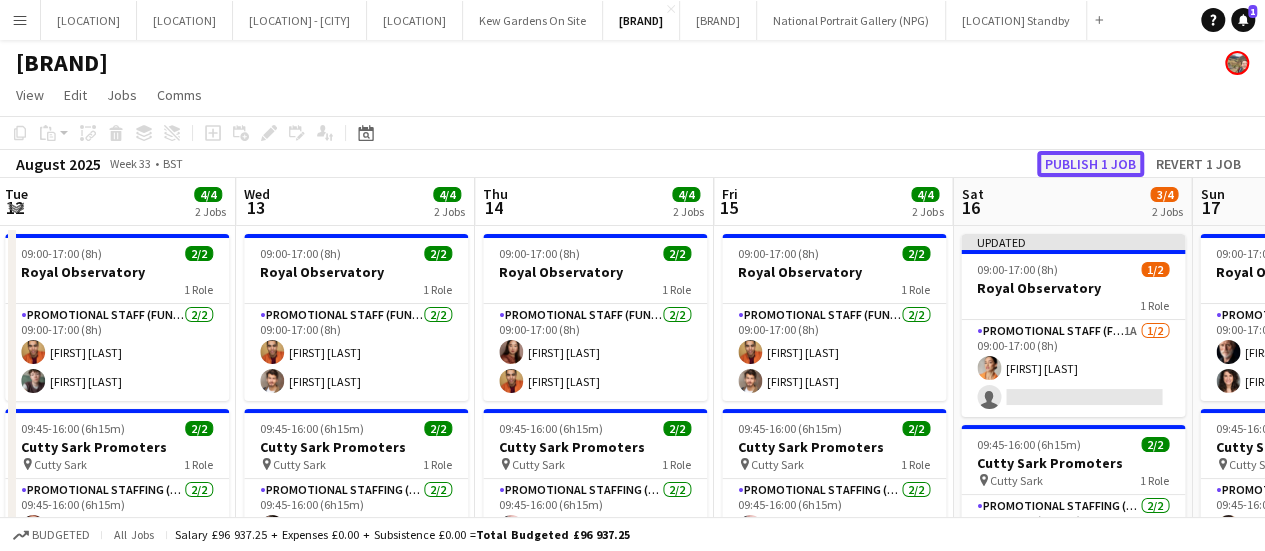 click on "Publish 1 job" 